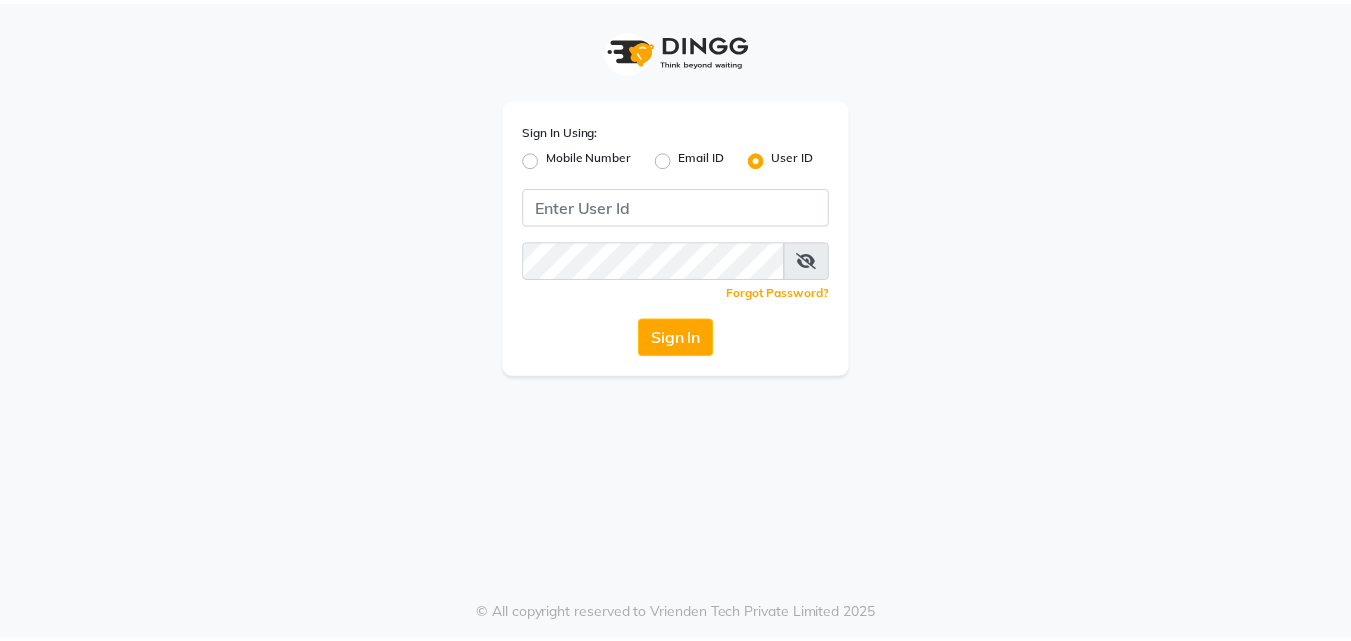scroll, scrollTop: 0, scrollLeft: 0, axis: both 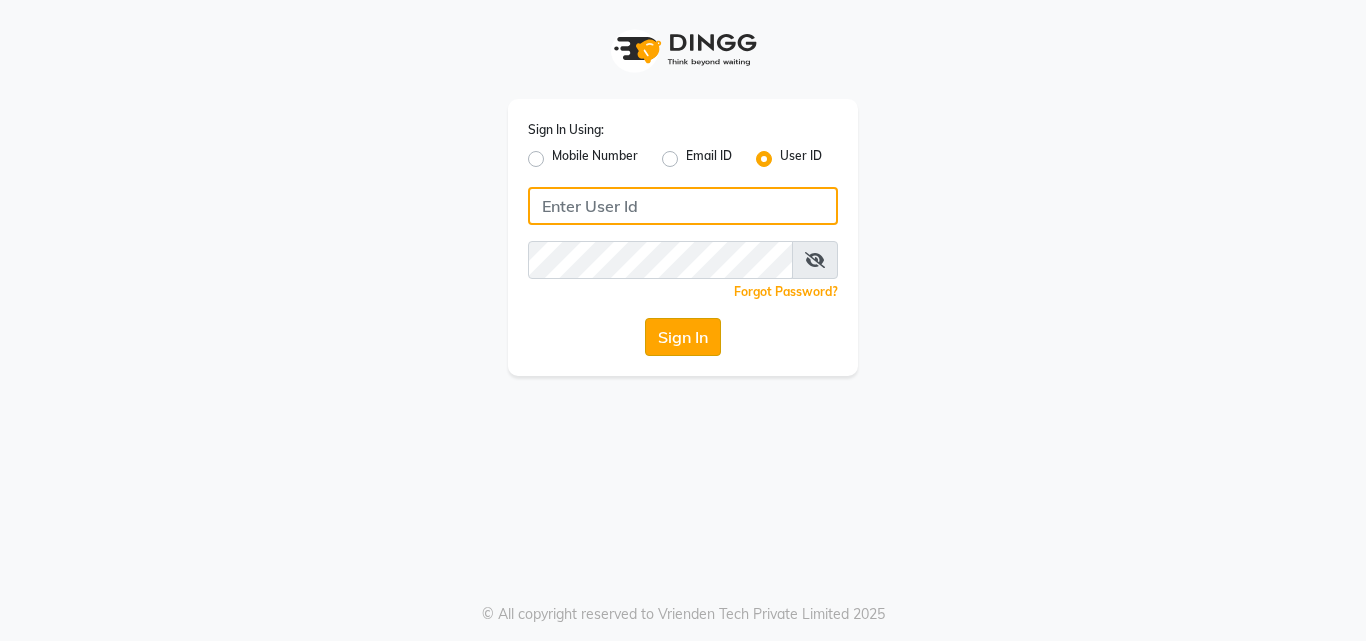 type on "artisanstudio" 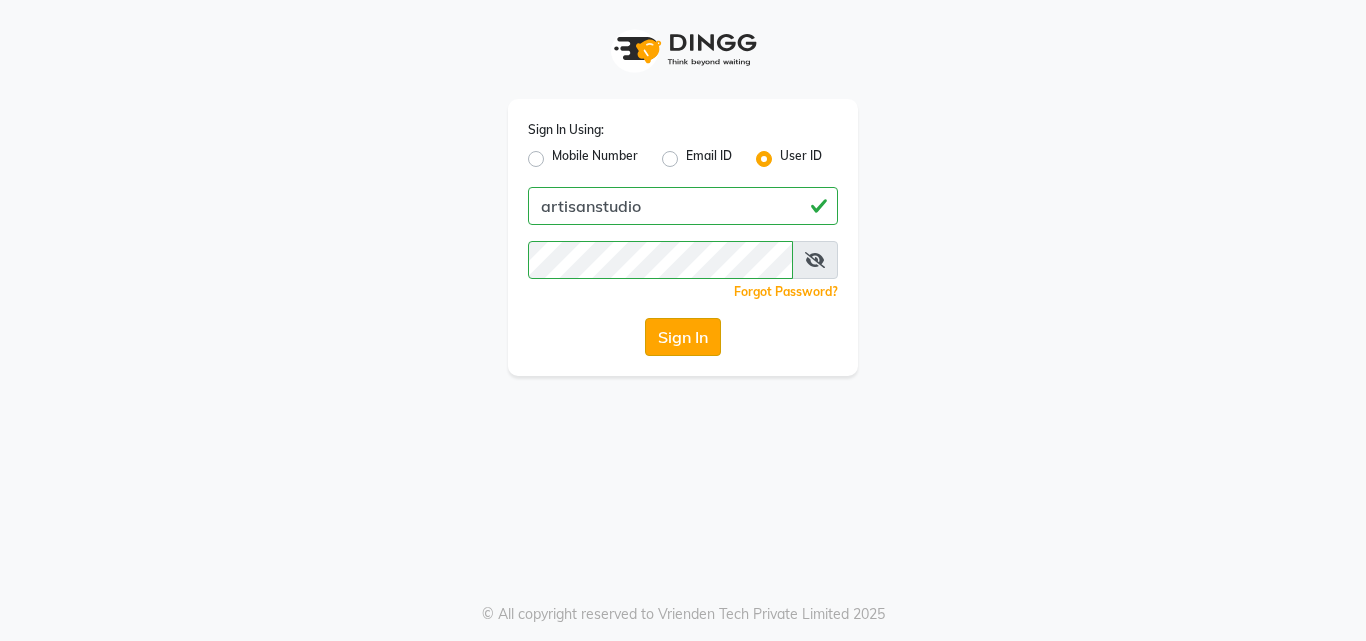 click on "Sign In" 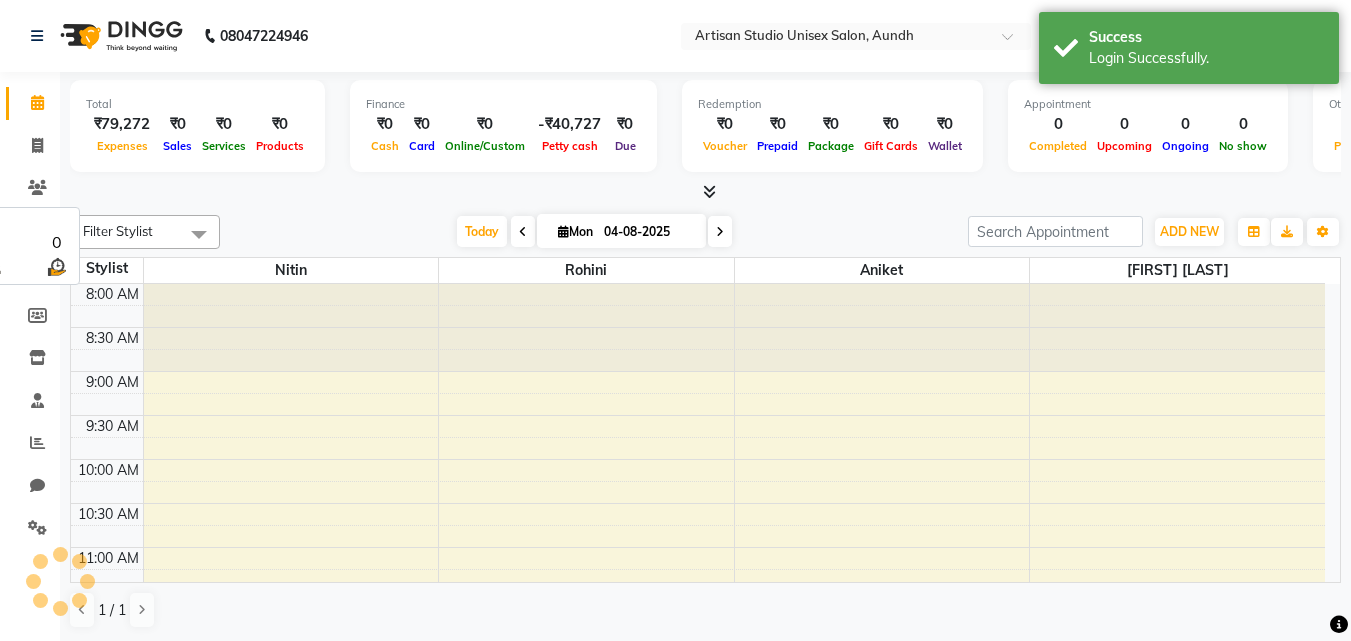scroll, scrollTop: 0, scrollLeft: 0, axis: both 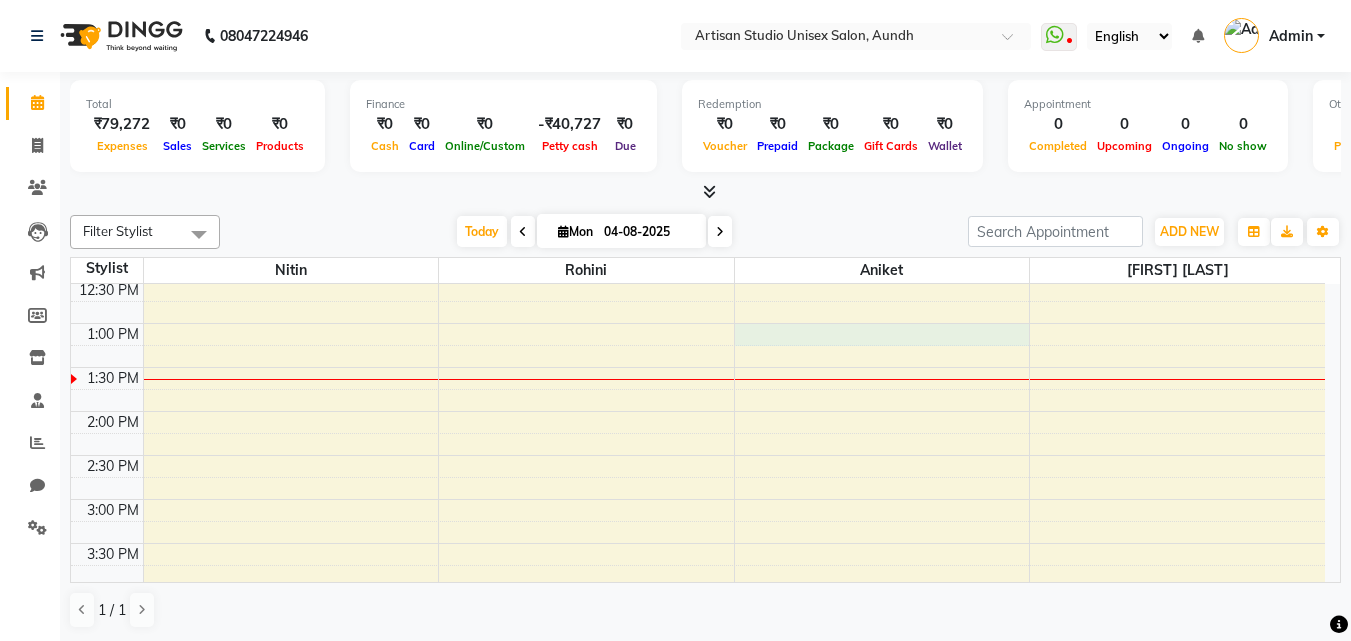 click on "8:00 AM 8:30 AM 9:00 AM 9:30 AM 10:00 AM 10:30 AM 11:00 AM 11:30 AM 12:00 PM 12:30 PM 1:00 PM 1:30 PM 2:00 PM 2:30 PM 3:00 PM 3:30 PM 4:00 PM 4:30 PM 5:00 PM 5:30 PM 6:00 PM 6:30 PM 7:00 PM 7:30 PM 8:00 PM 8:30 PM 9:00 PM 9:30 PM" at bounding box center (698, 499) 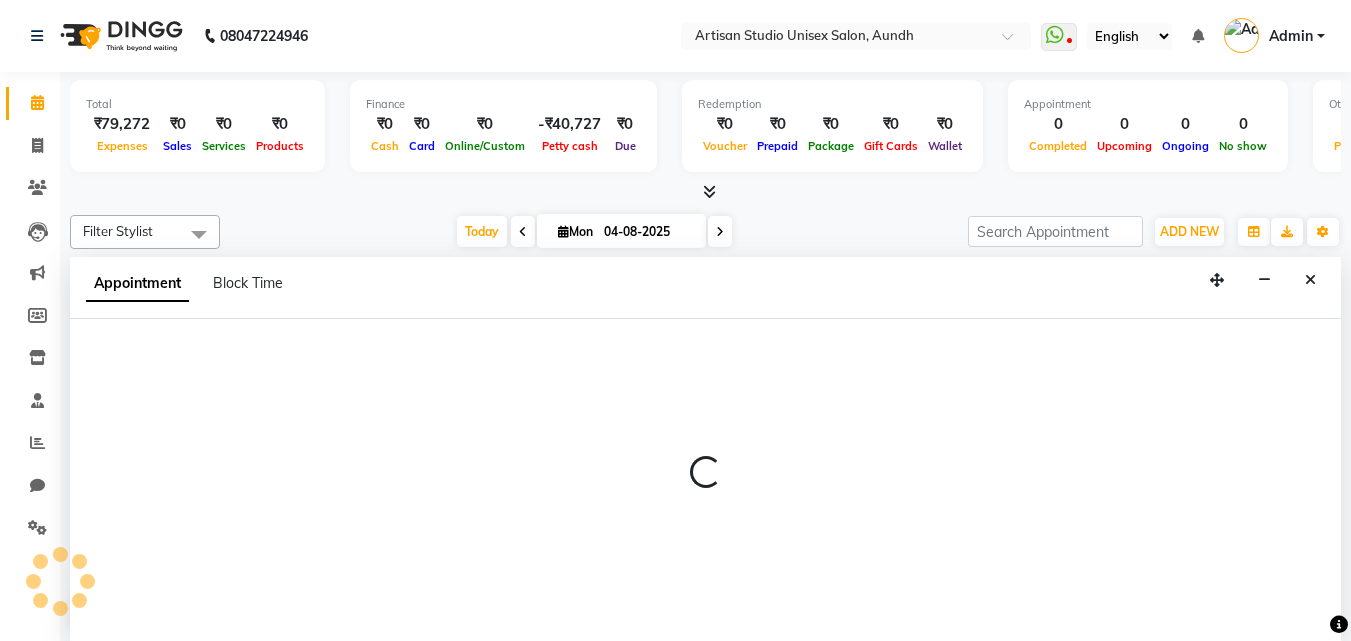 scroll, scrollTop: 1, scrollLeft: 0, axis: vertical 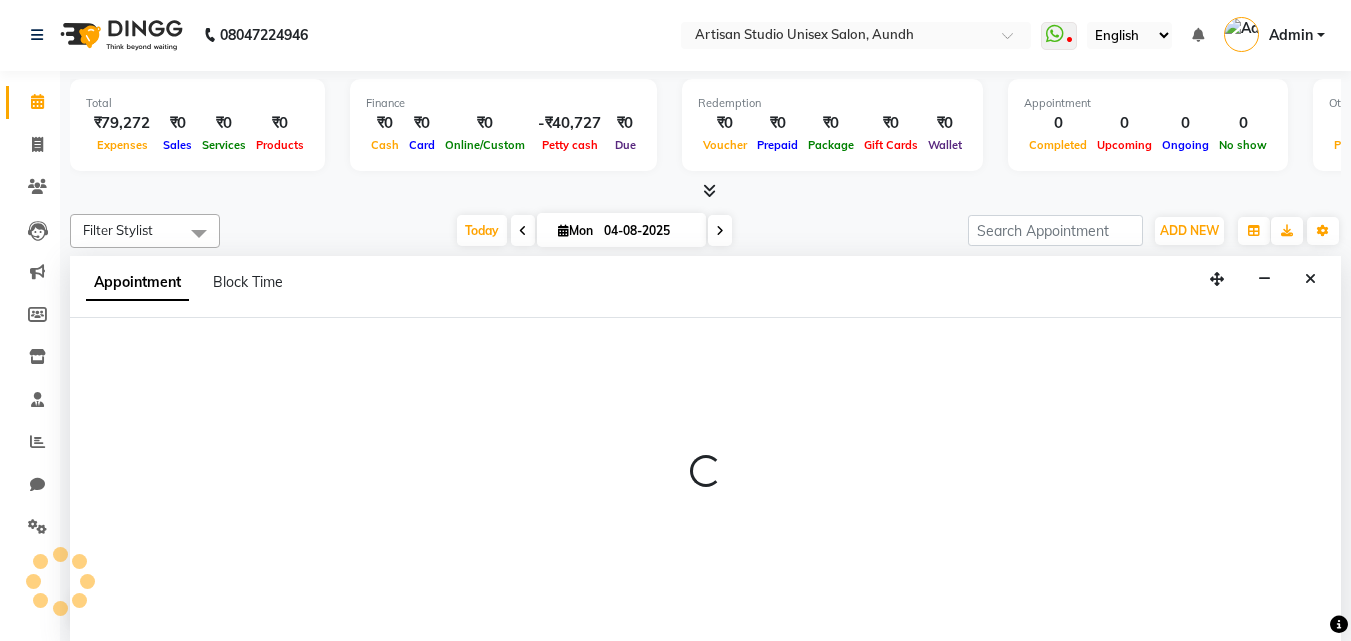 select on "51857" 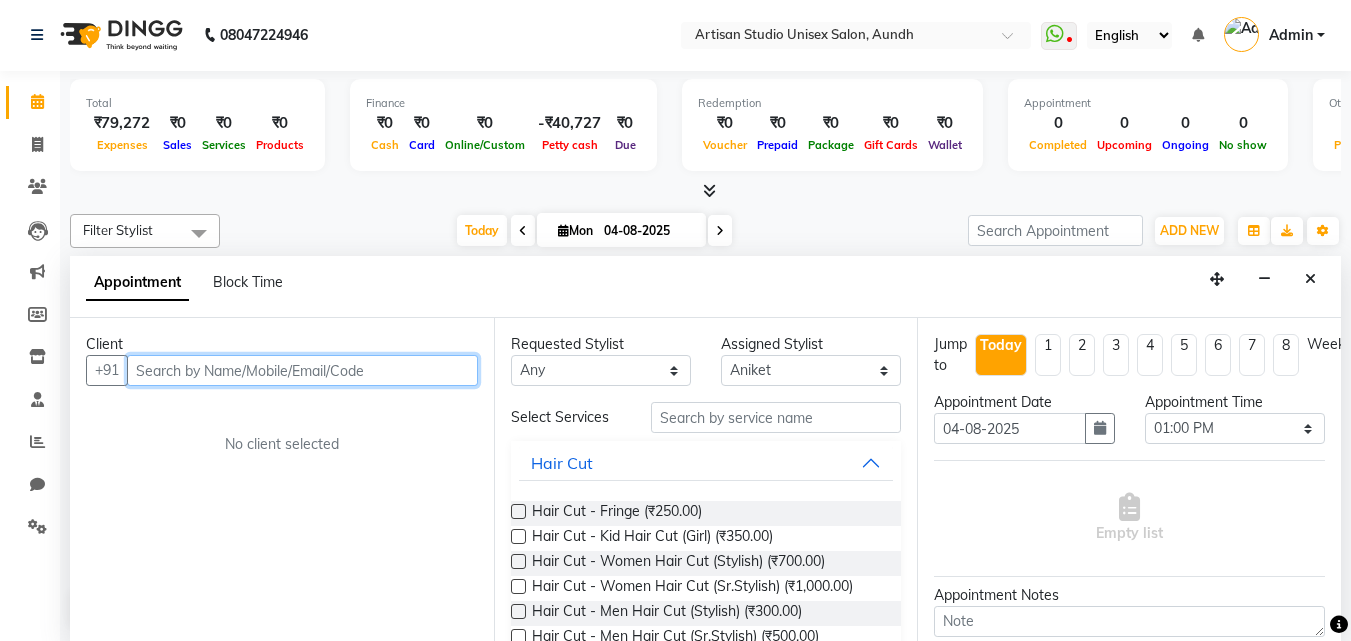 click at bounding box center [302, 370] 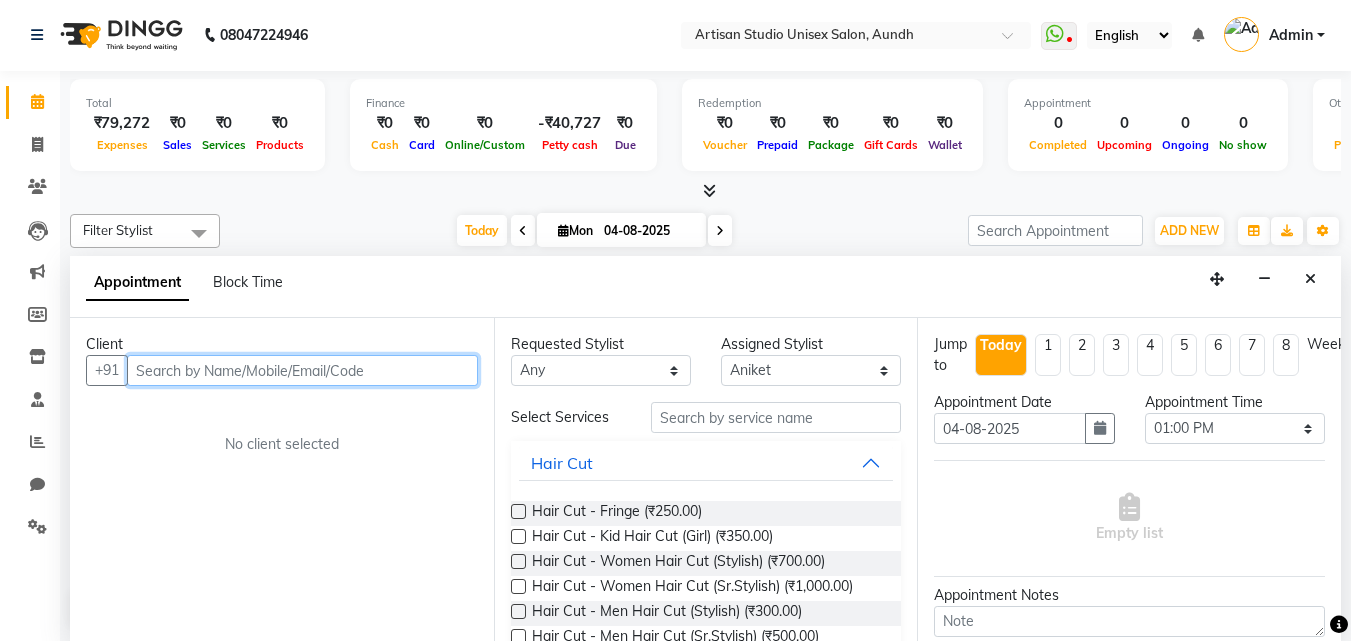 click at bounding box center (302, 370) 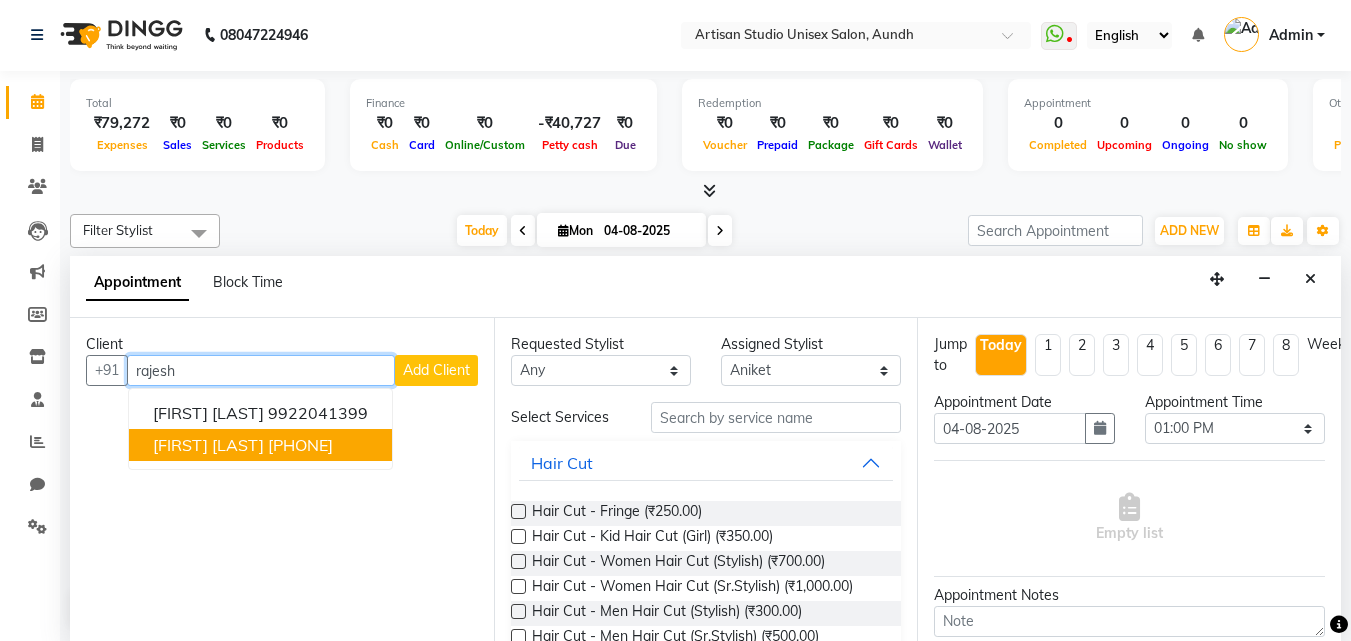 click on "[PHONE]" at bounding box center (300, 445) 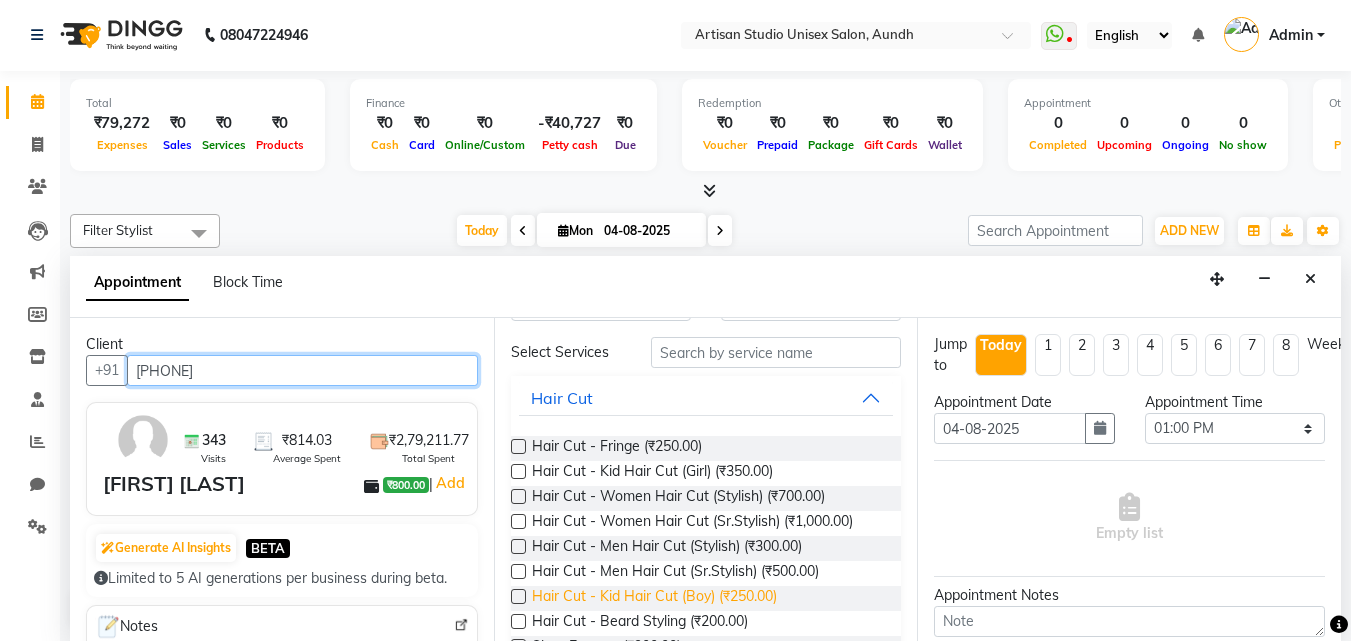 scroll, scrollTop: 100, scrollLeft: 0, axis: vertical 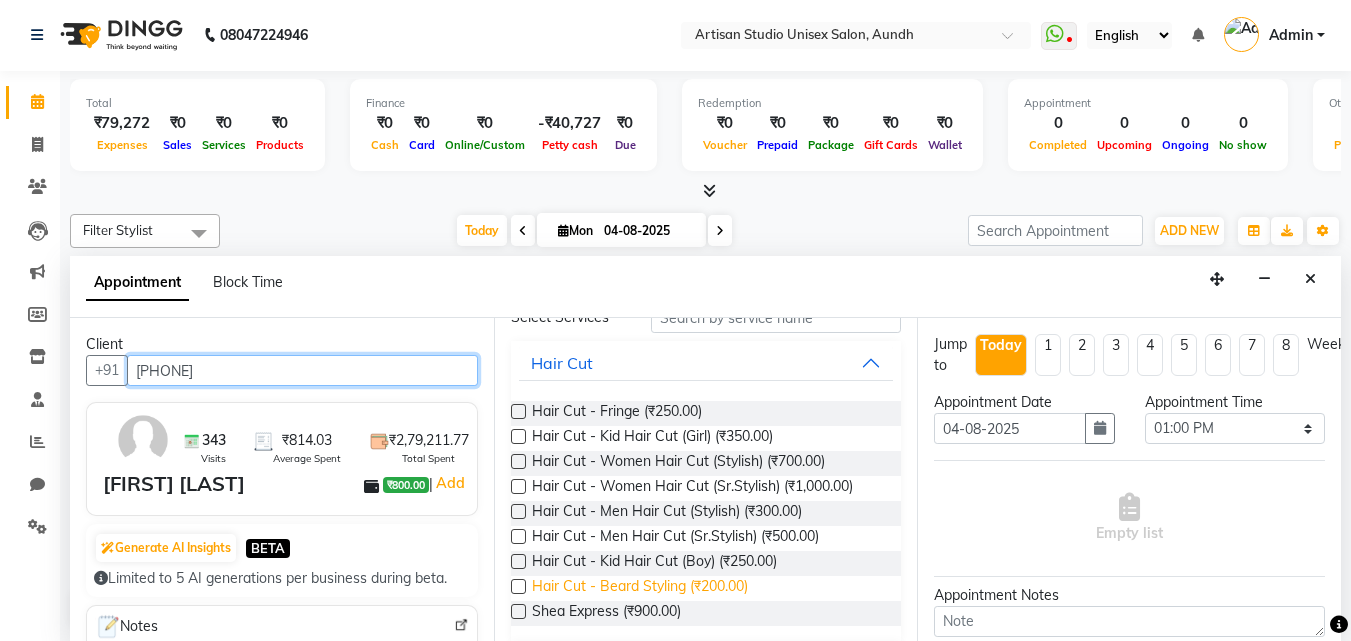 type on "[PHONE]" 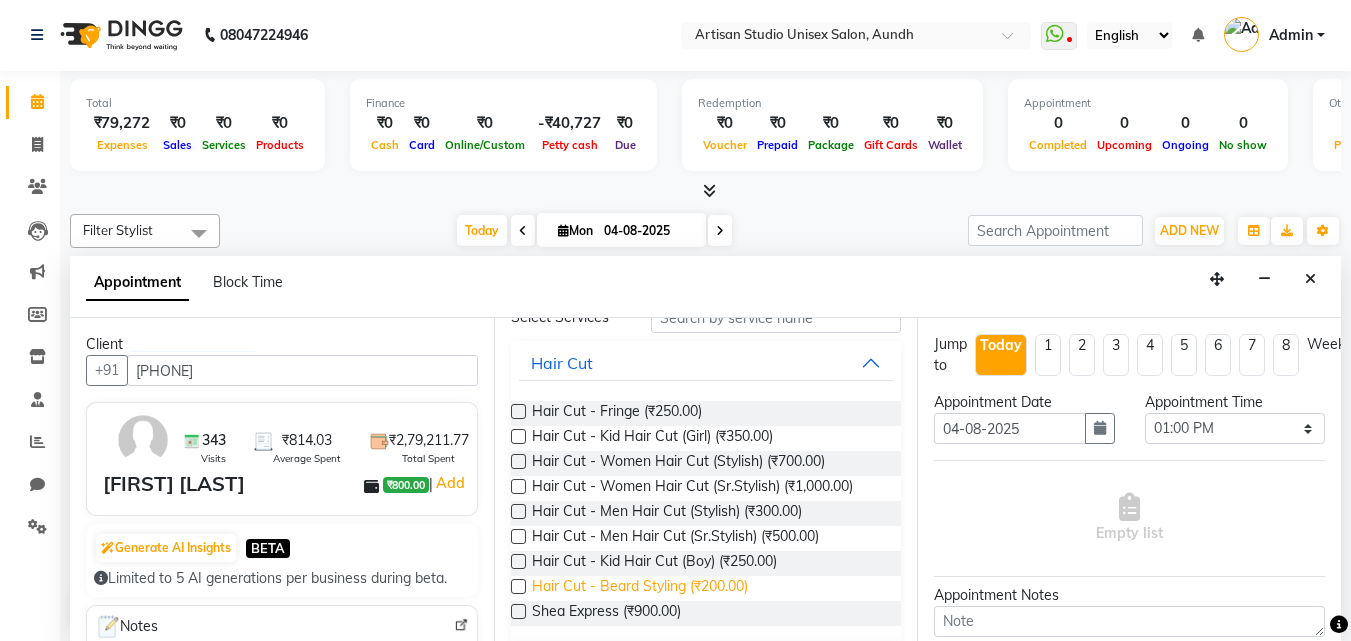 click on "Hair Cut - Beard Styling (₹200.00)" at bounding box center [640, 588] 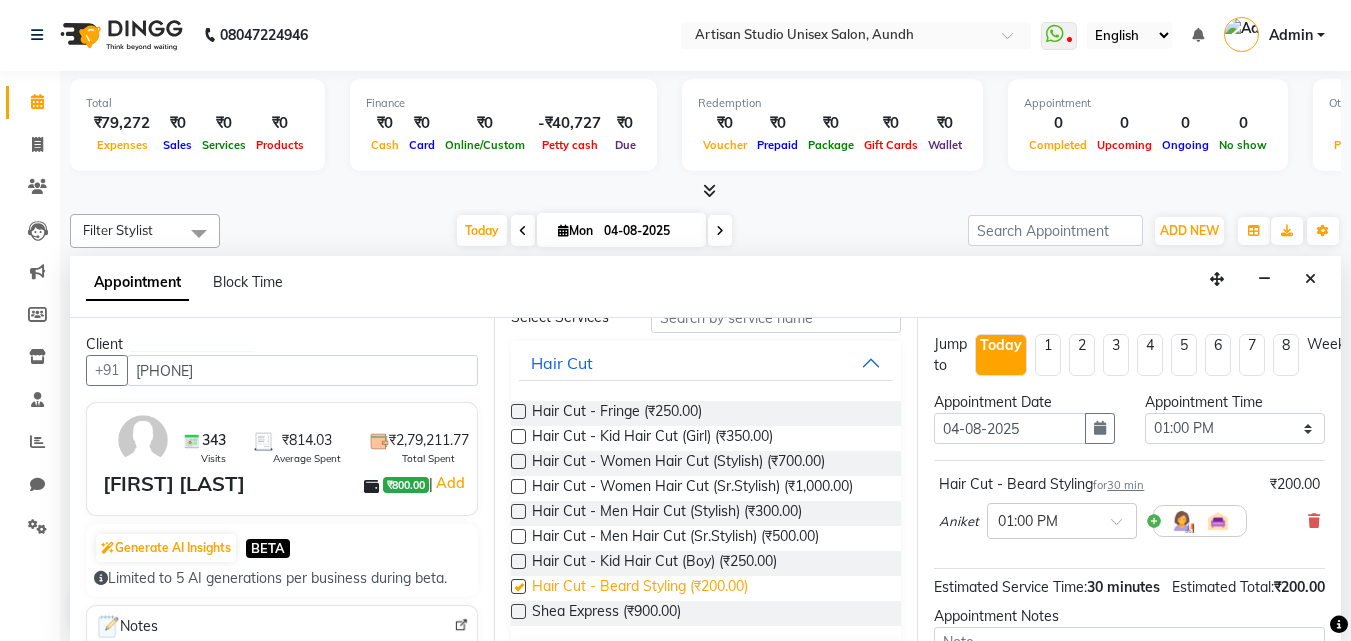 checkbox on "false" 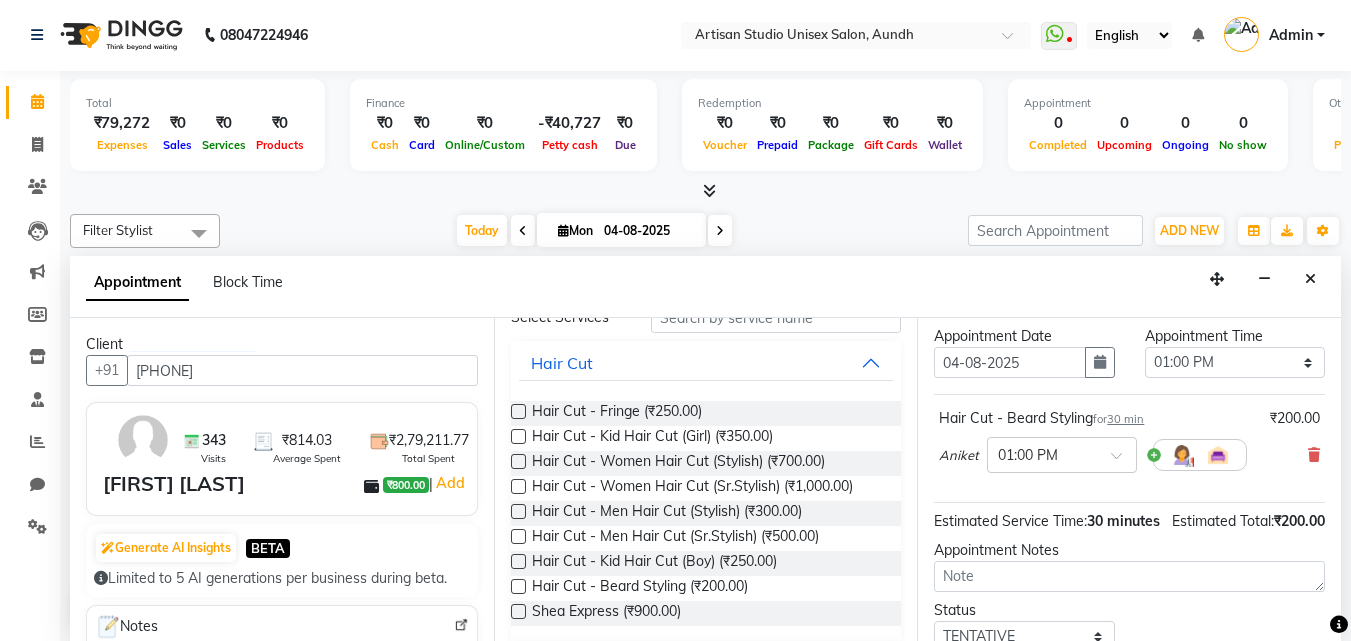 scroll, scrollTop: 200, scrollLeft: 0, axis: vertical 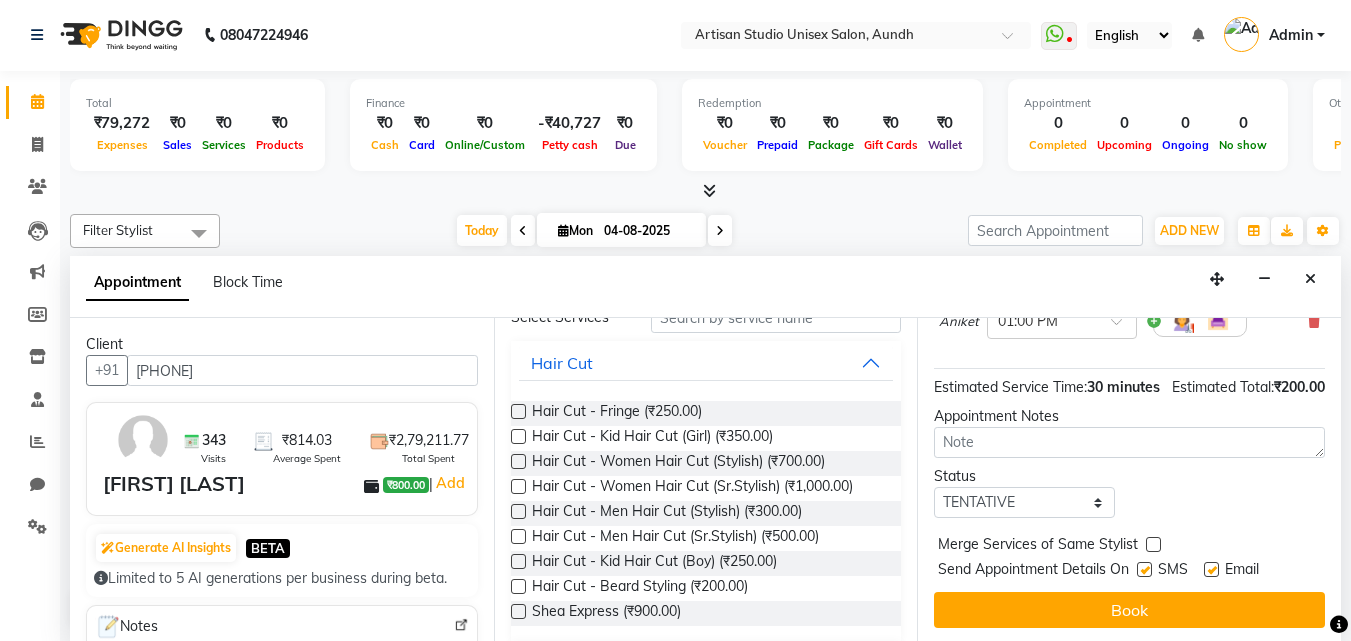 click at bounding box center (1144, 569) 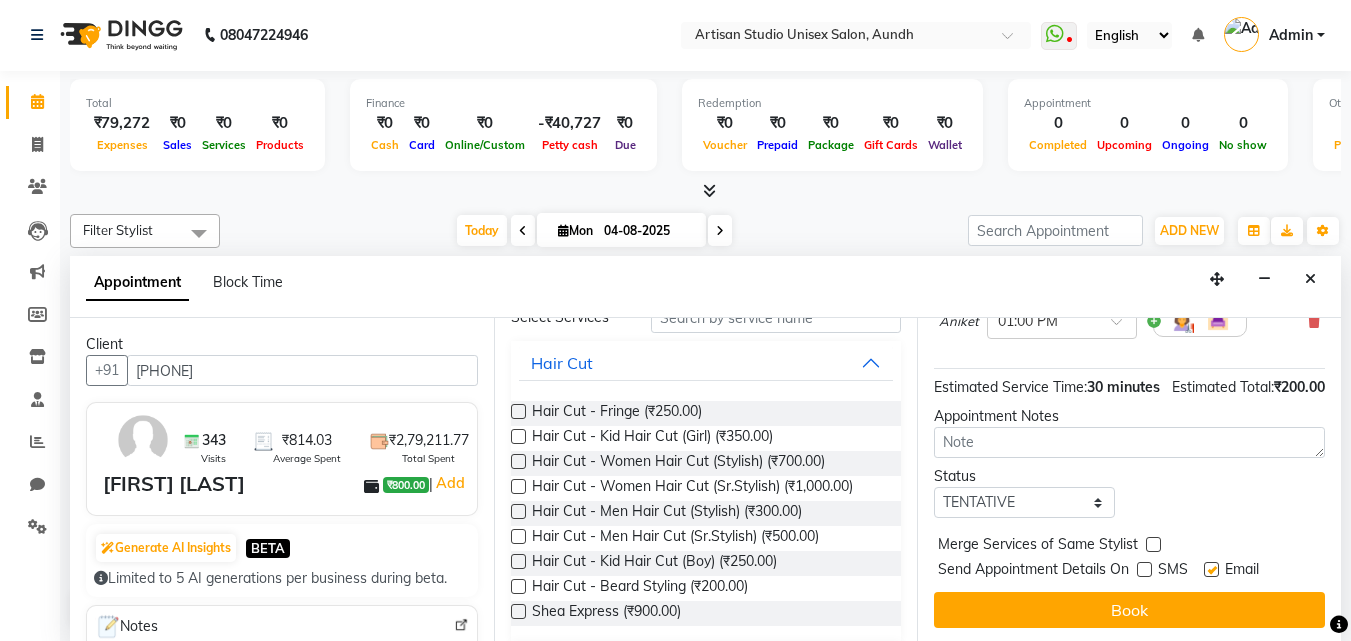 click at bounding box center [1211, 569] 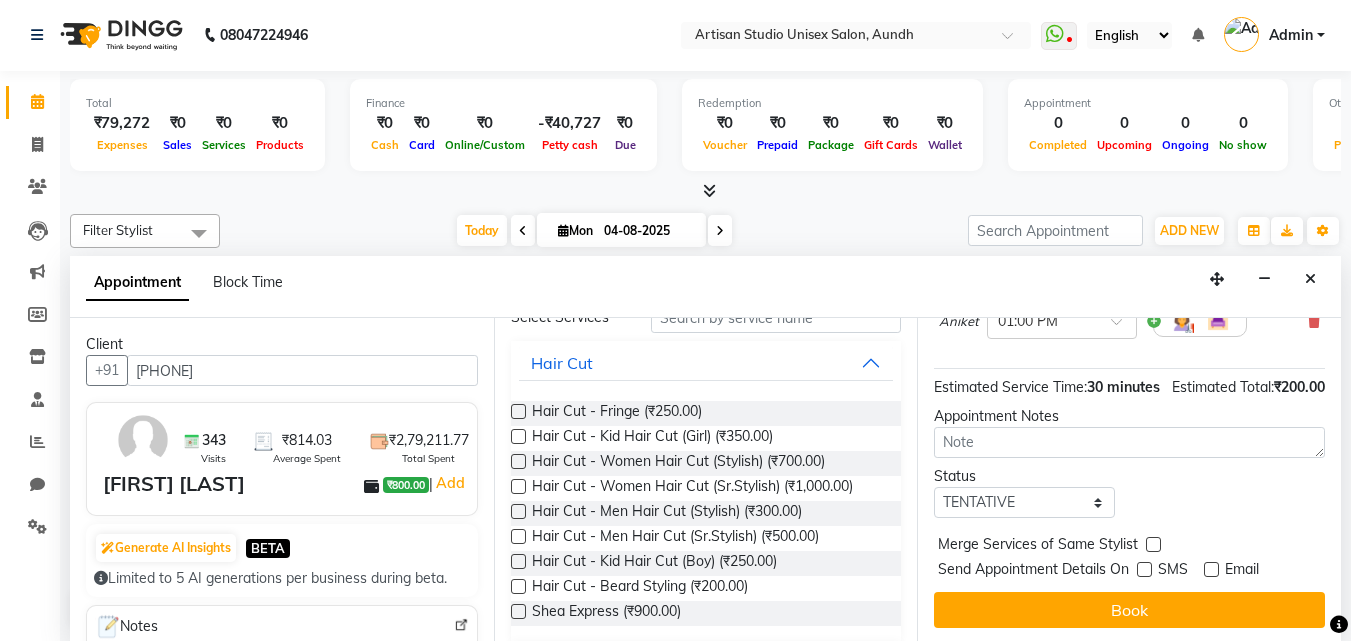 scroll, scrollTop: 239, scrollLeft: 0, axis: vertical 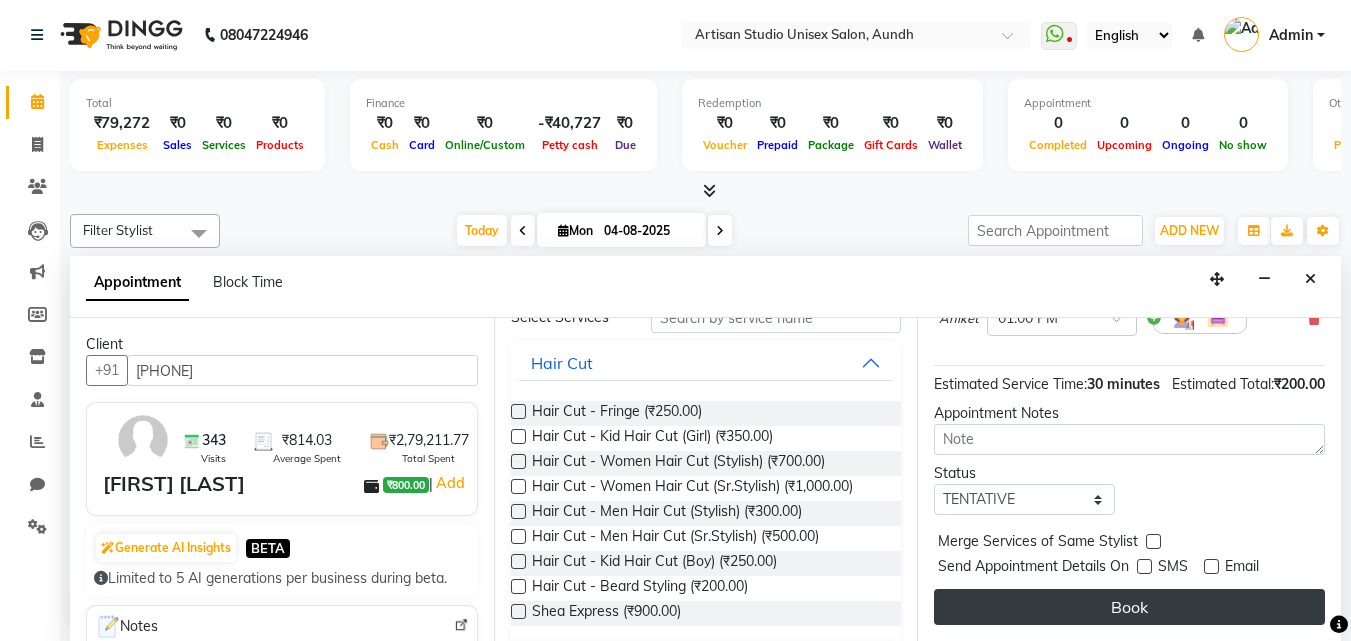 click on "Book" at bounding box center (1129, 607) 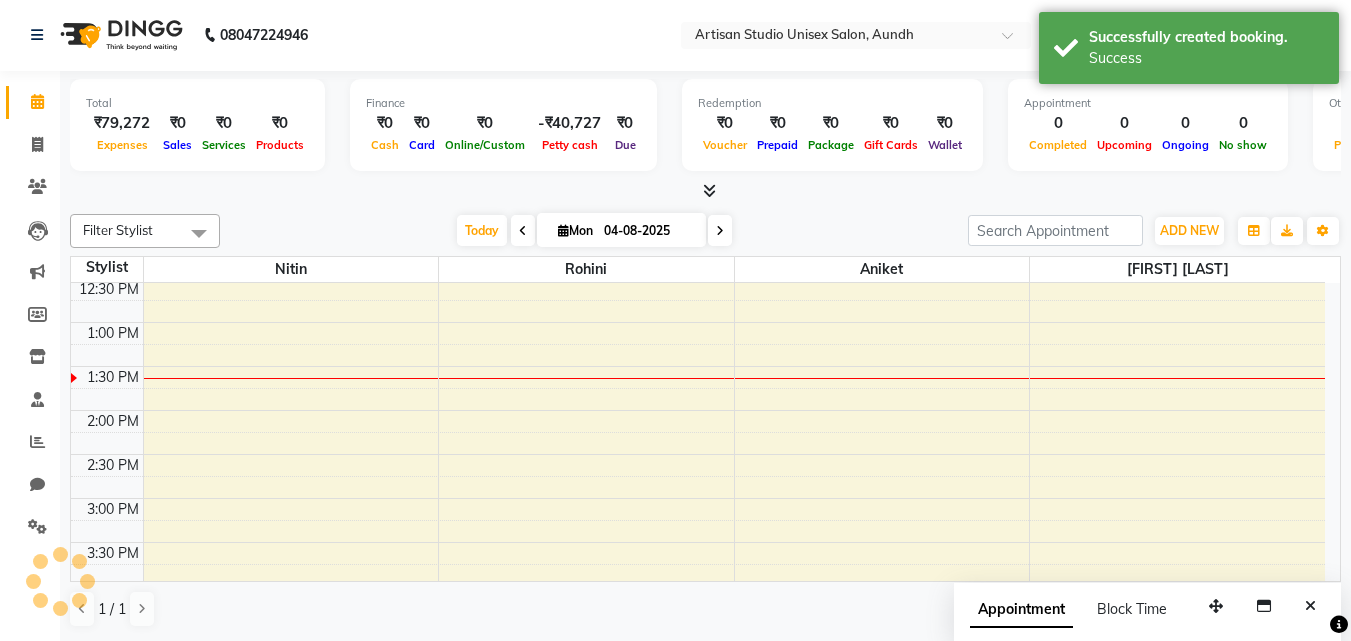 scroll, scrollTop: 0, scrollLeft: 0, axis: both 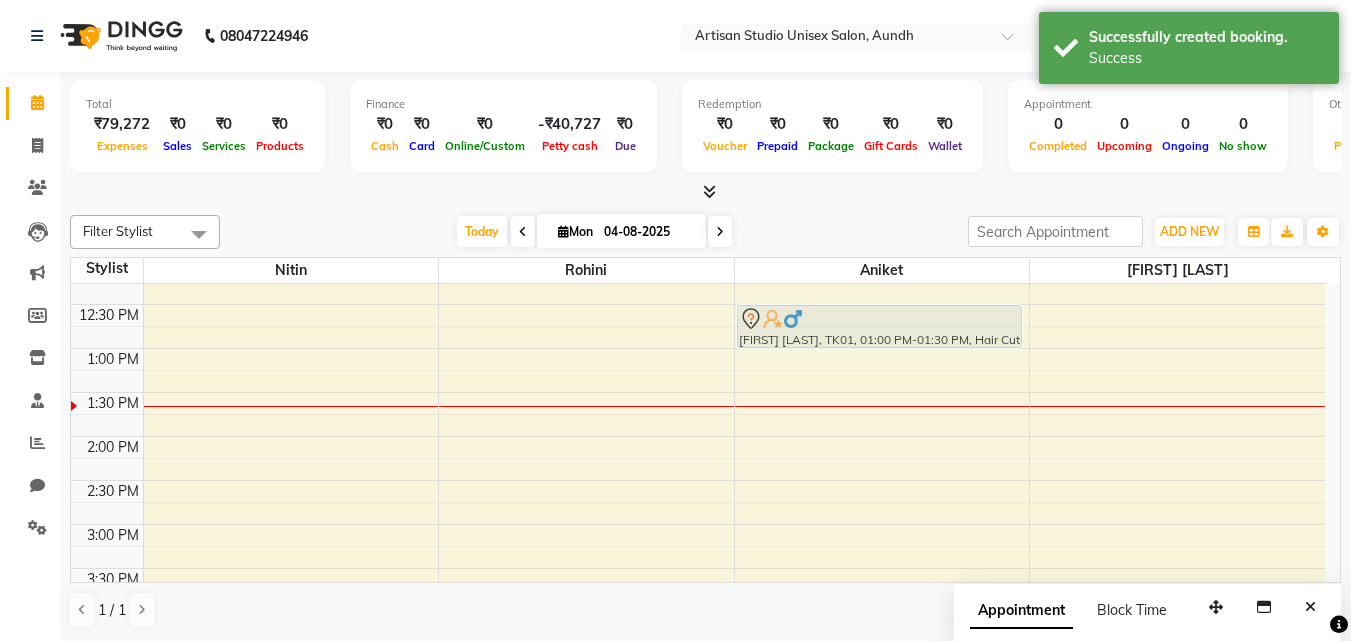 drag, startPoint x: 874, startPoint y: 317, endPoint x: 876, endPoint y: 306, distance: 11.18034 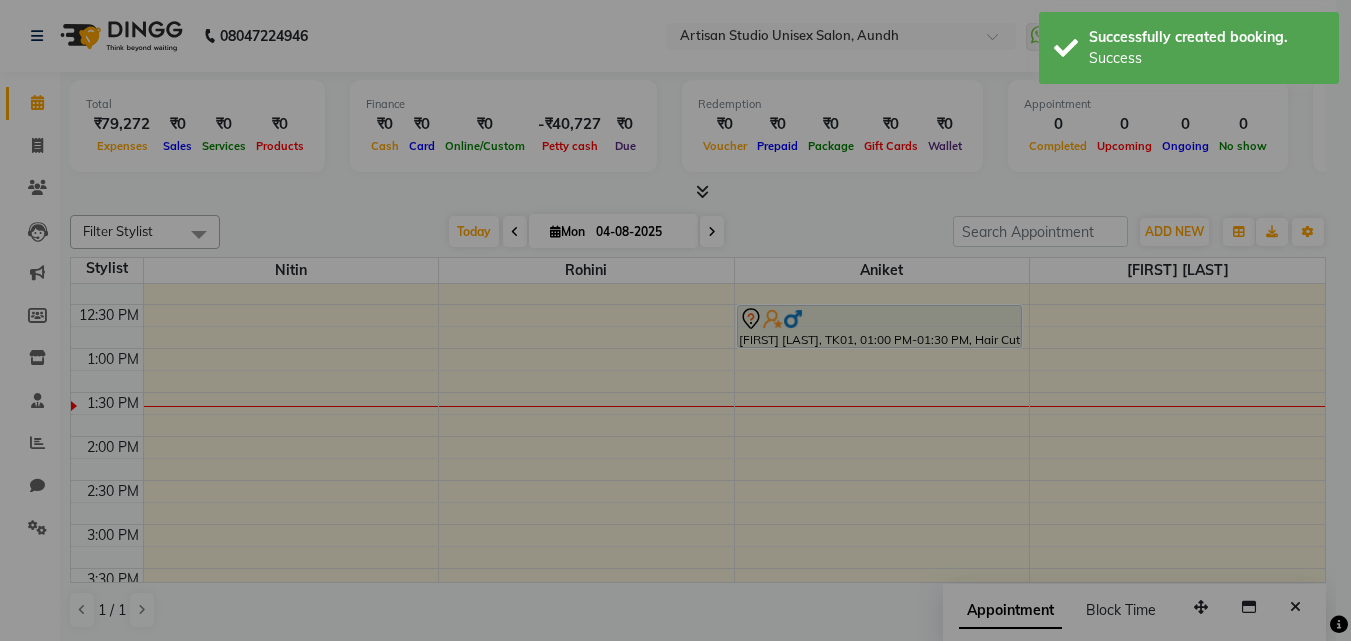 scroll, scrollTop: 367, scrollLeft: 0, axis: vertical 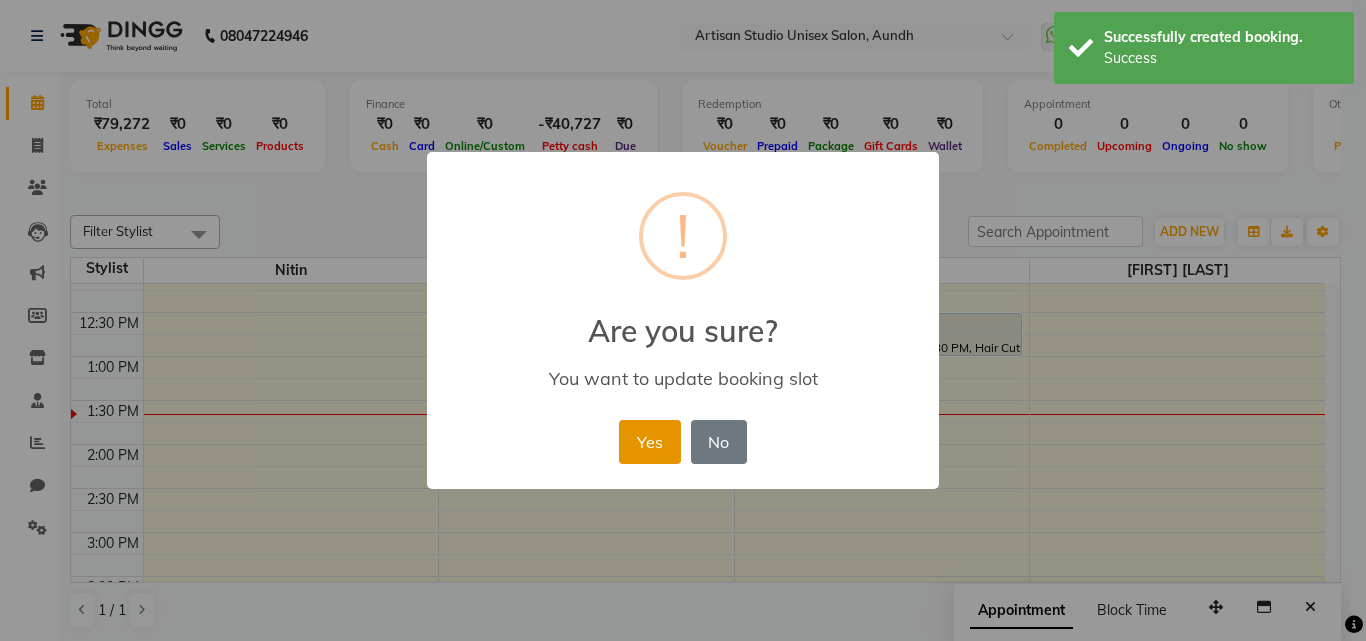 click on "Yes" at bounding box center [649, 442] 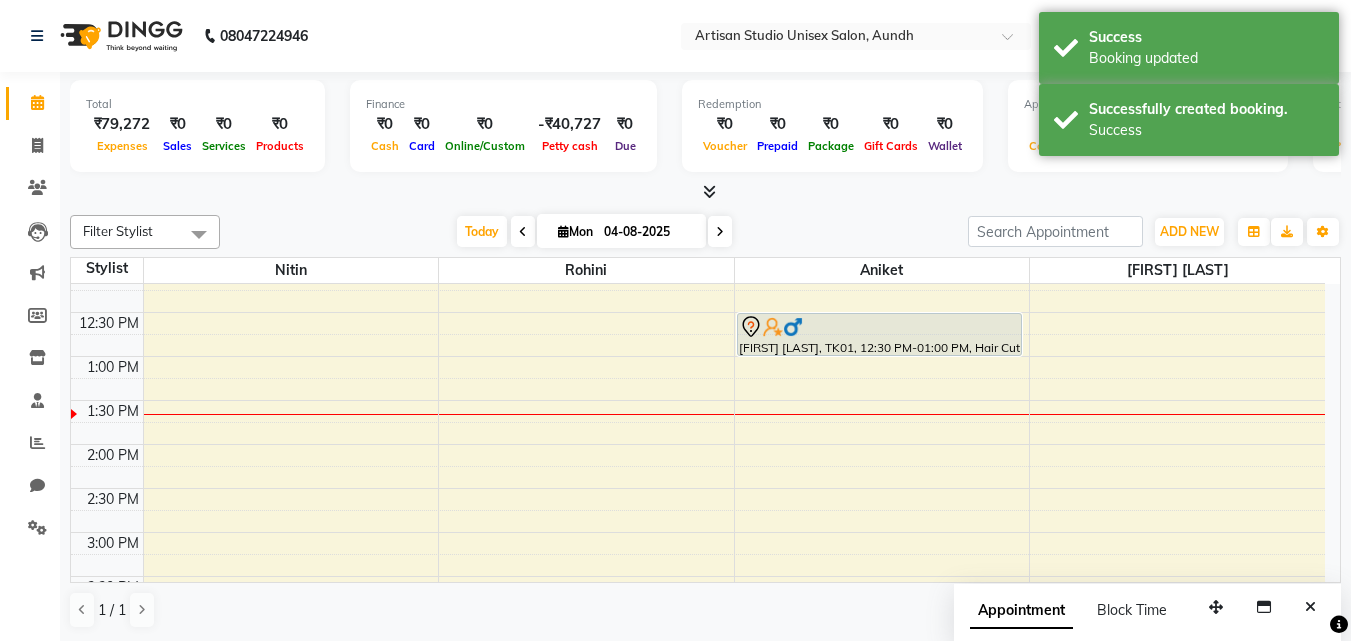 click on "8:00 AM 8:30 AM 9:00 AM 9:30 AM 10:00 AM 10:30 AM 11:00 AM 11:30 AM 12:00 PM 12:30 PM 1:00 PM 1:30 PM 2:00 PM 2:30 PM 3:00 PM 3:30 PM 4:00 PM 4:30 PM 5:00 PM 5:30 PM 6:00 PM 6:30 PM 7:00 PM 7:30 PM 8:00 PM 8:30 PM 9:00 PM 9:30 PM             [FIRST] [LAST], TK01, 12:30 PM-01:00 PM, Hair Cut - Beard Styling" at bounding box center [698, 532] 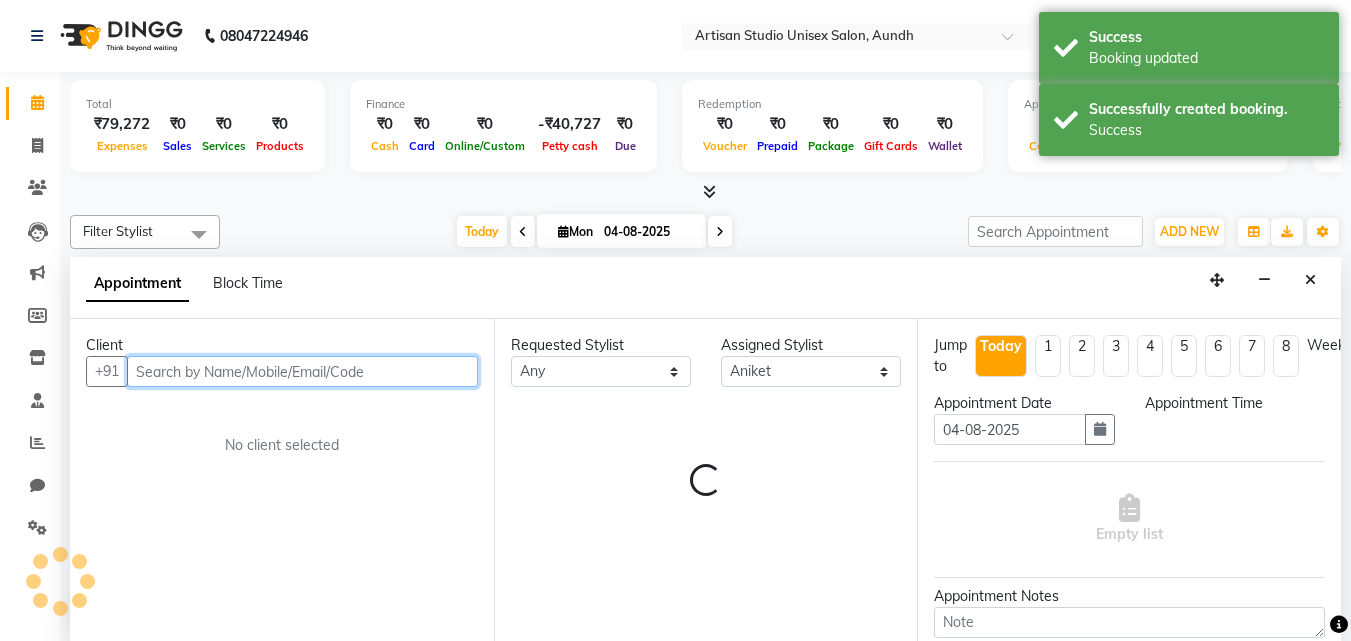 select on "780" 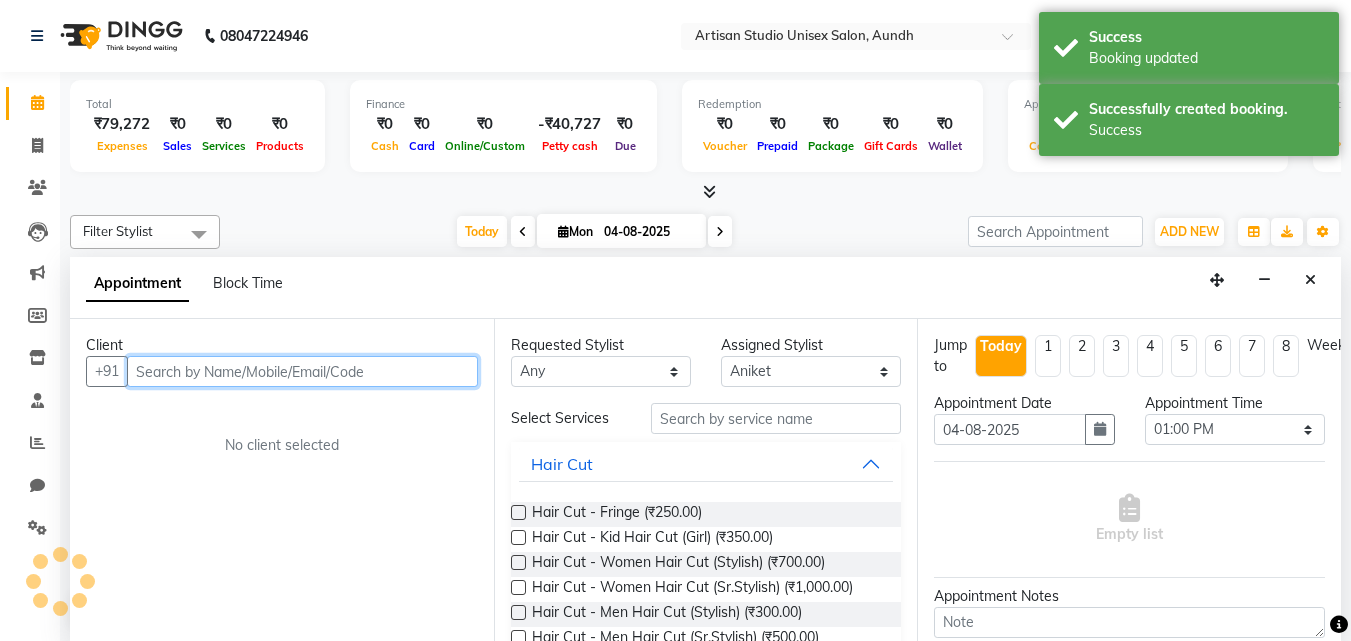 scroll, scrollTop: 1, scrollLeft: 0, axis: vertical 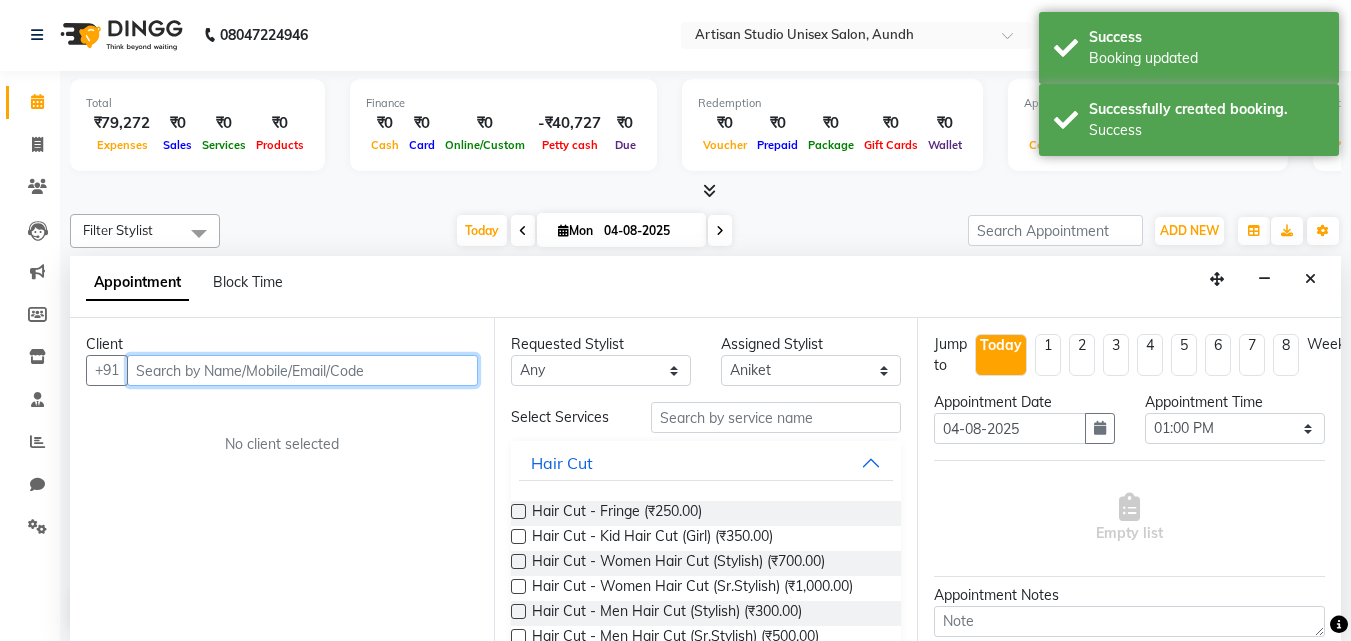 click at bounding box center (302, 370) 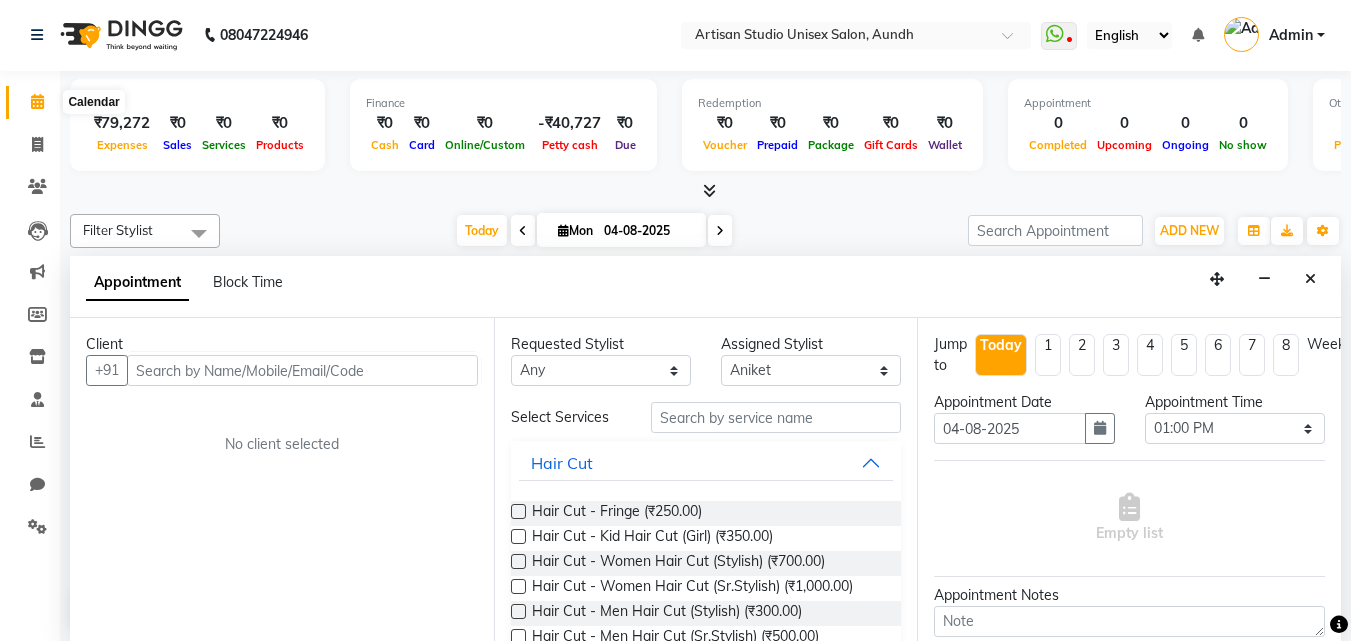 click 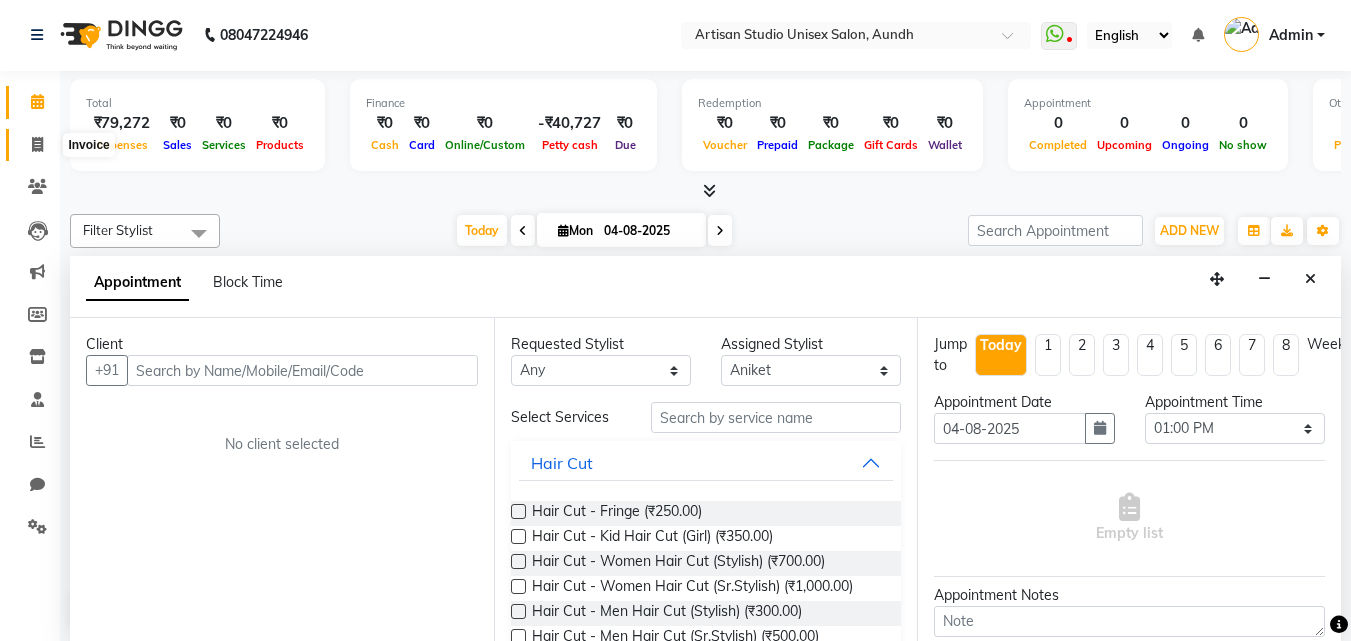 click 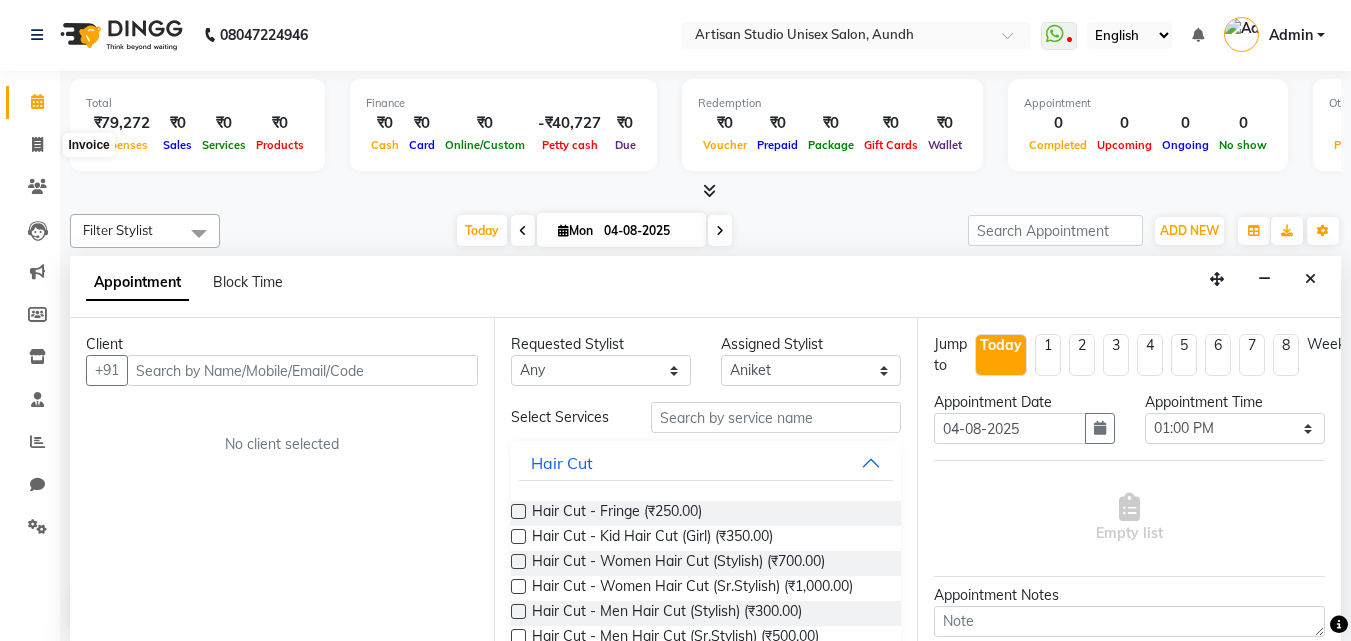 select on "service" 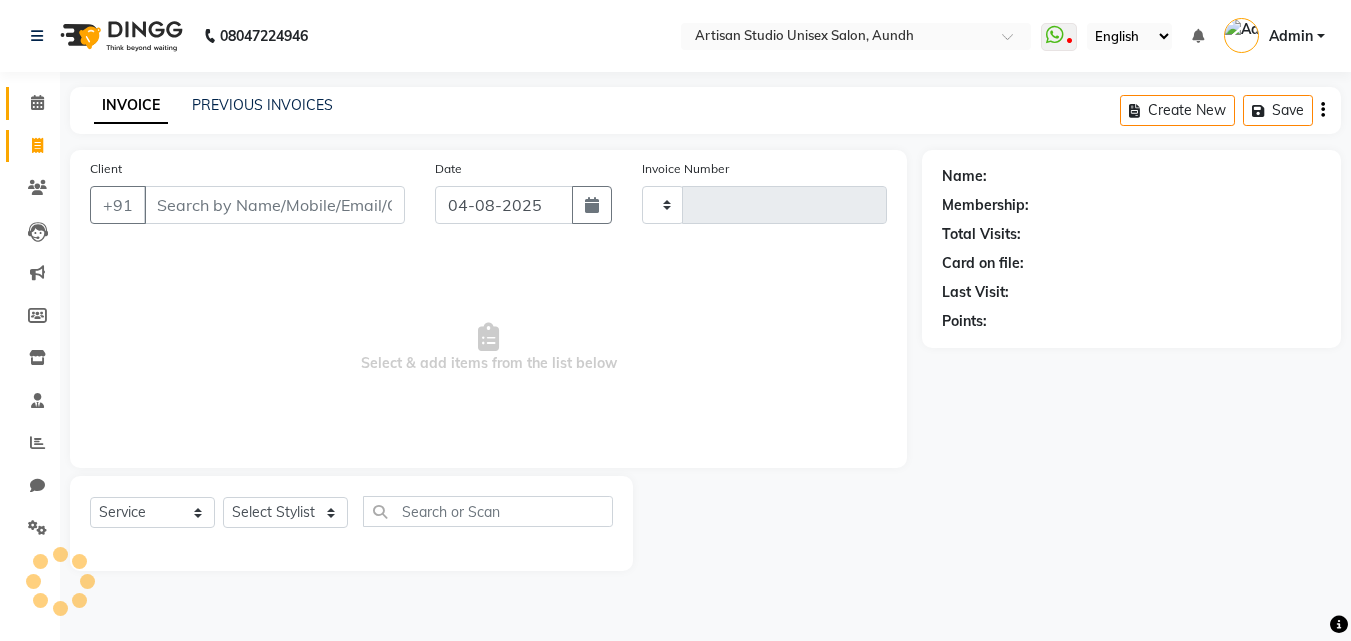 type on "0820" 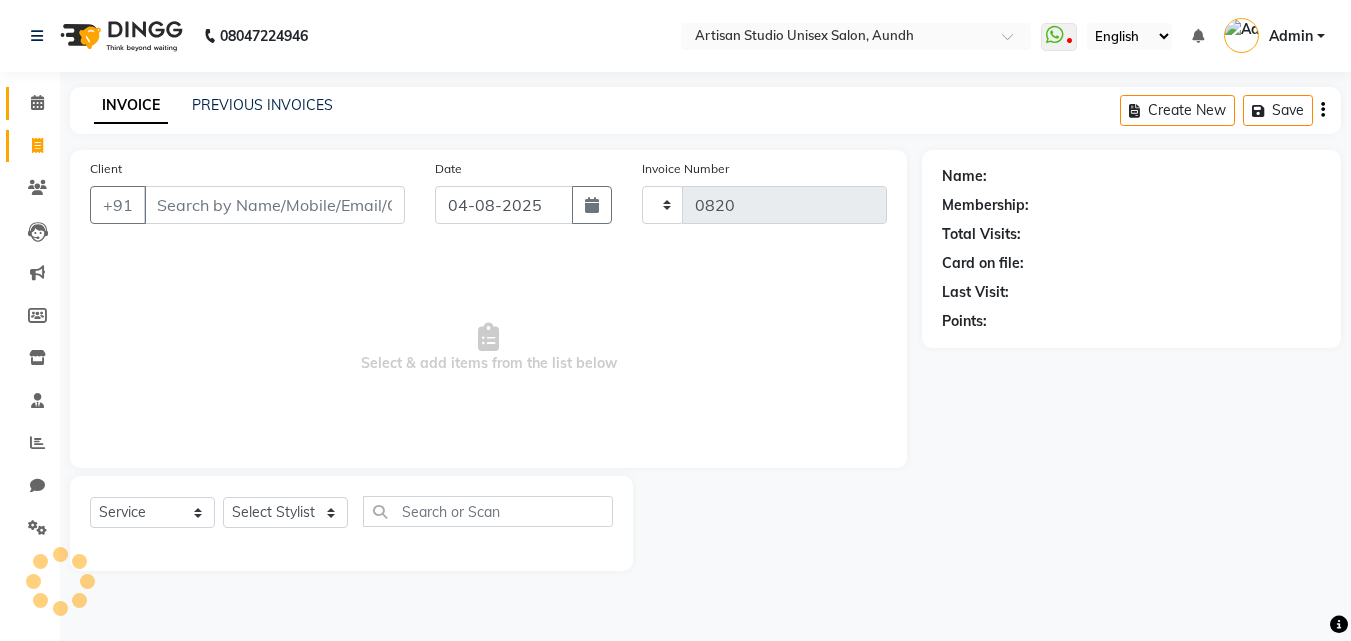 scroll, scrollTop: 0, scrollLeft: 0, axis: both 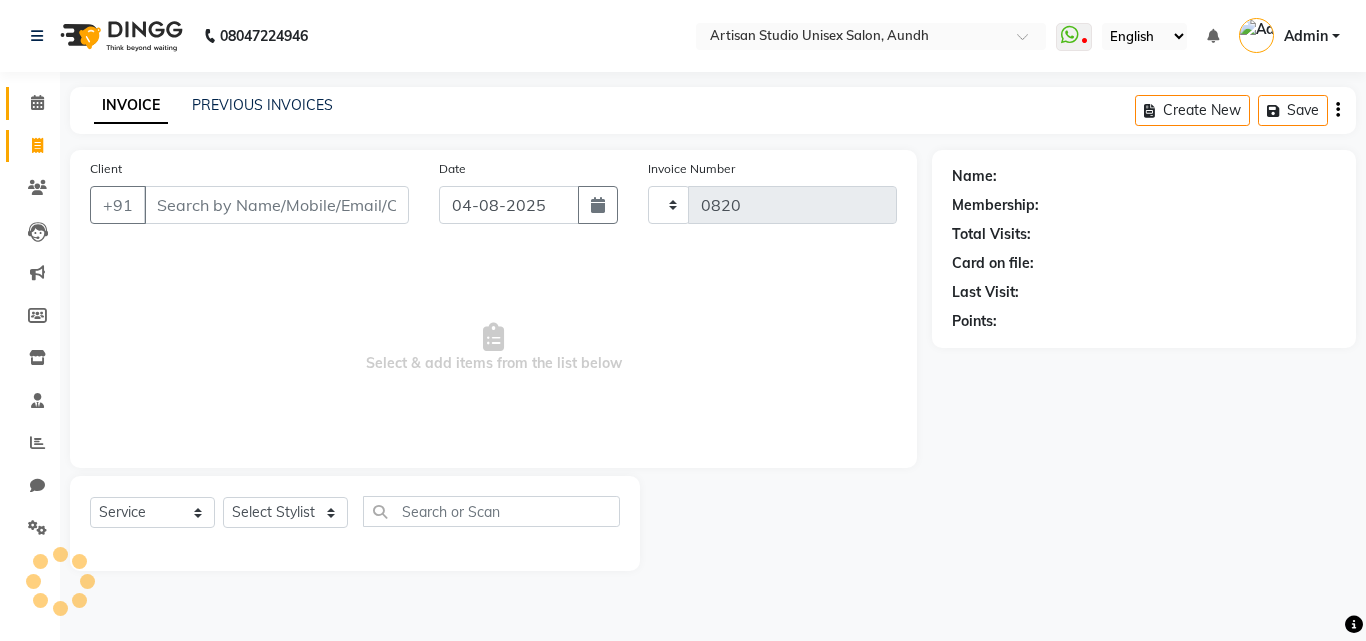 select on "4913" 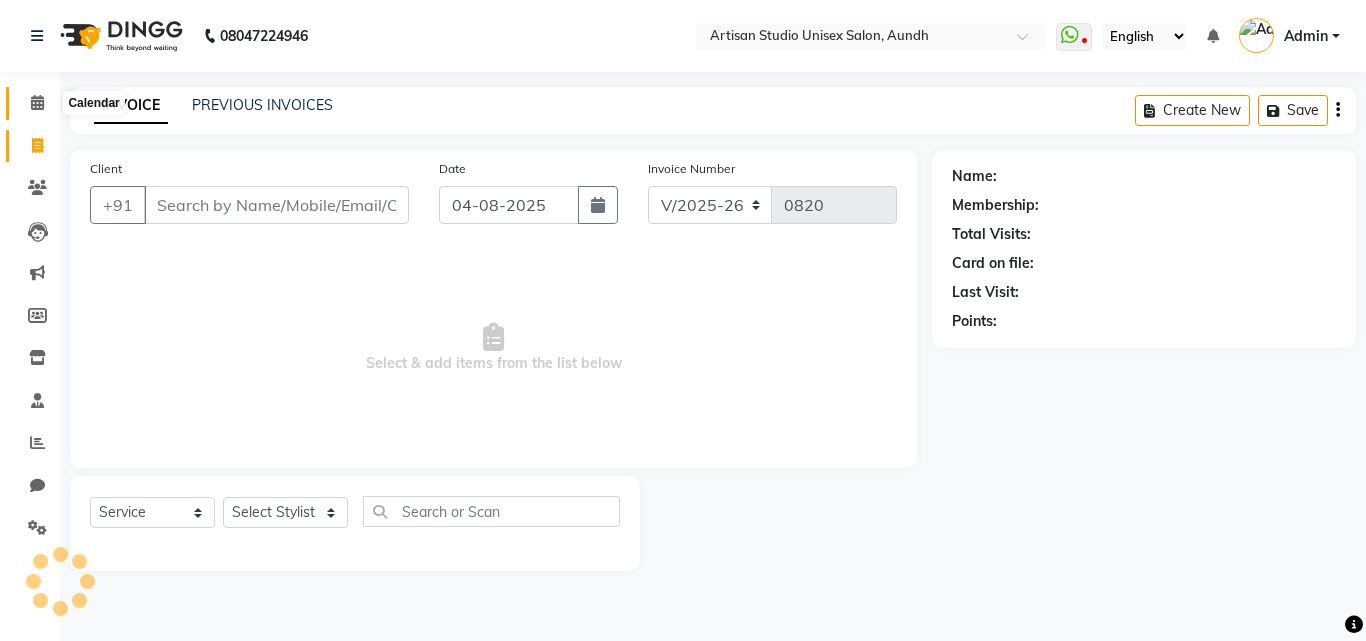 click 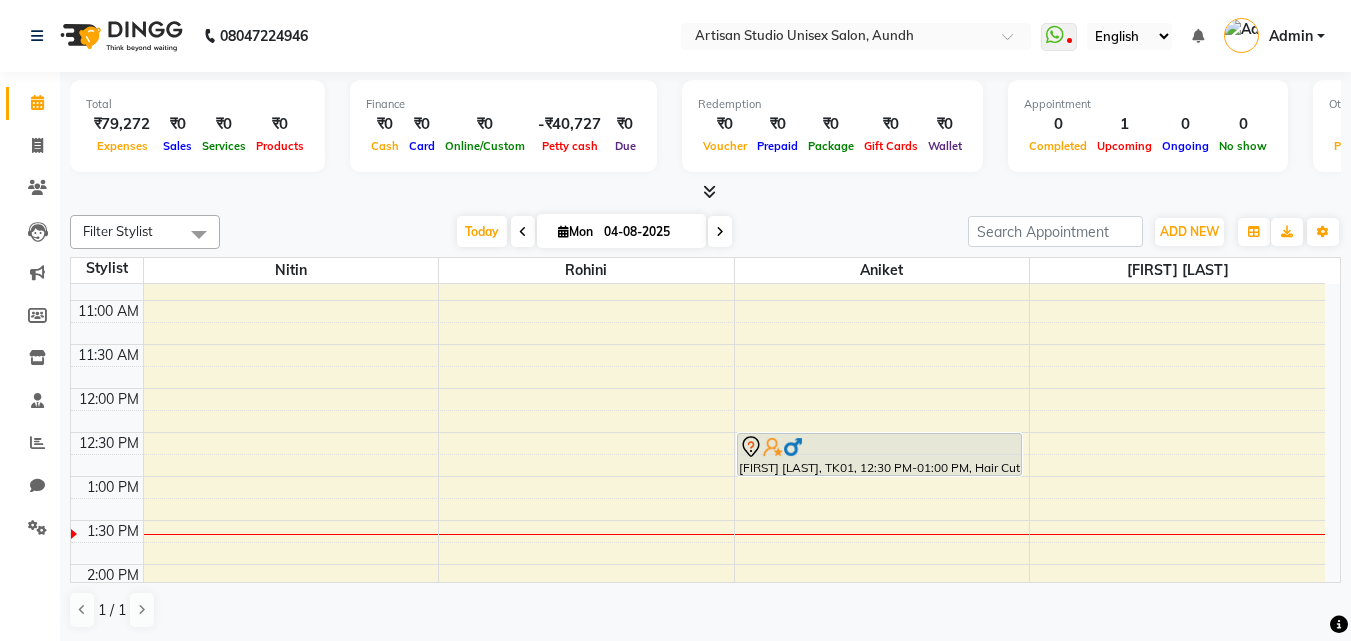 scroll, scrollTop: 300, scrollLeft: 0, axis: vertical 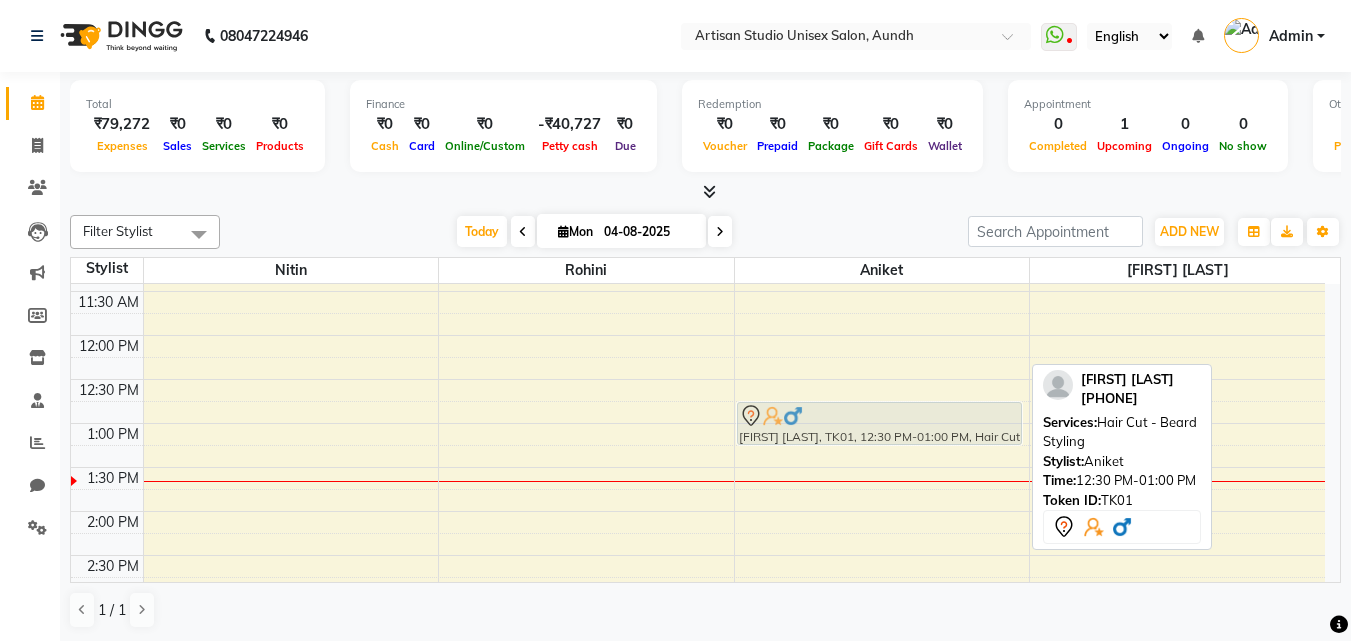 drag, startPoint x: 814, startPoint y: 401, endPoint x: 814, endPoint y: 414, distance: 13 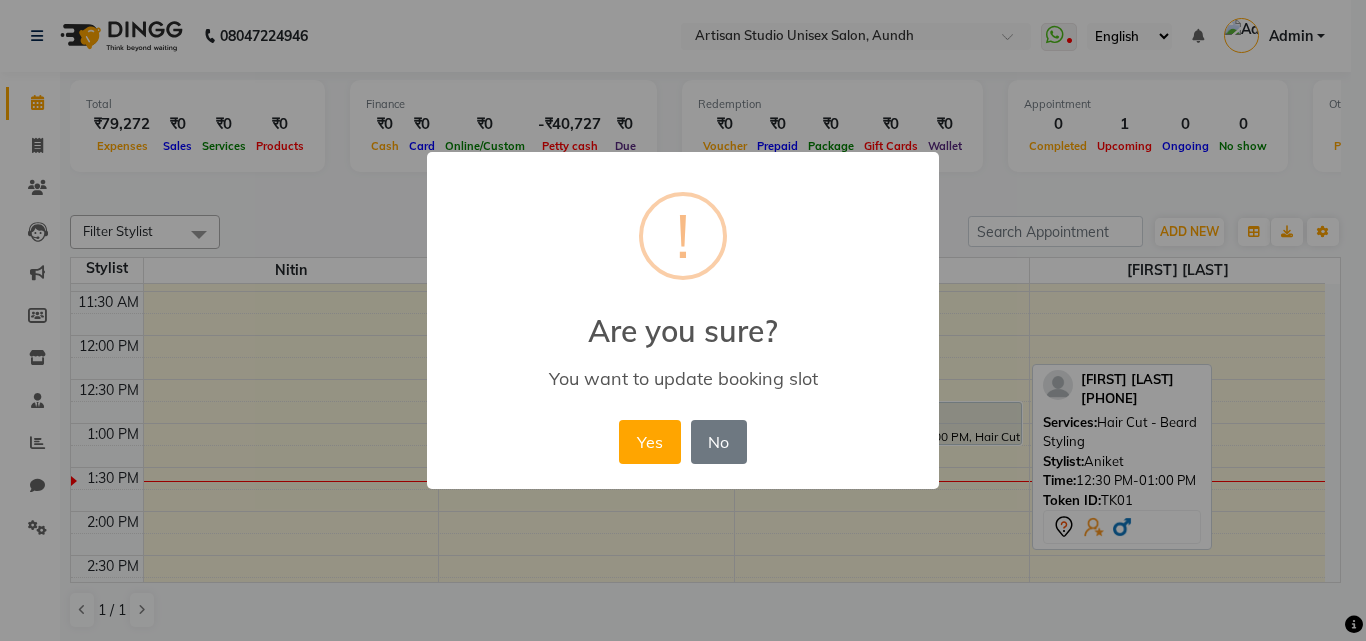 drag, startPoint x: 640, startPoint y: 436, endPoint x: 653, endPoint y: 435, distance: 13.038404 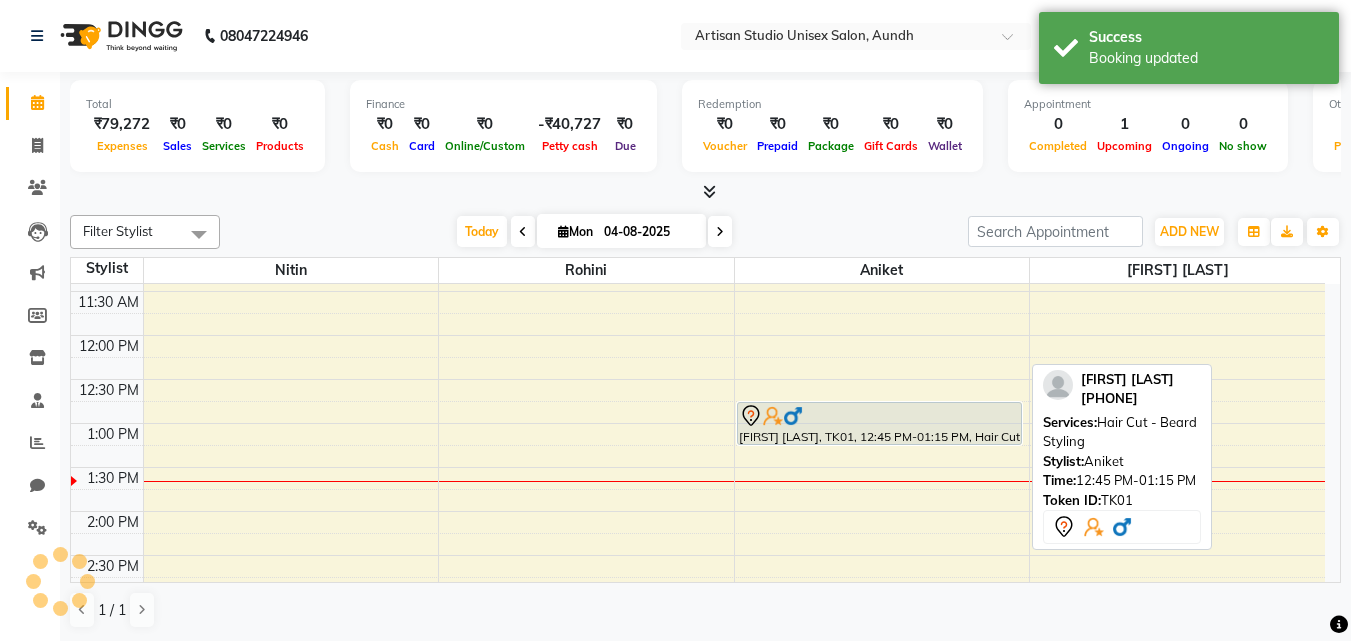 click at bounding box center (793, 416) 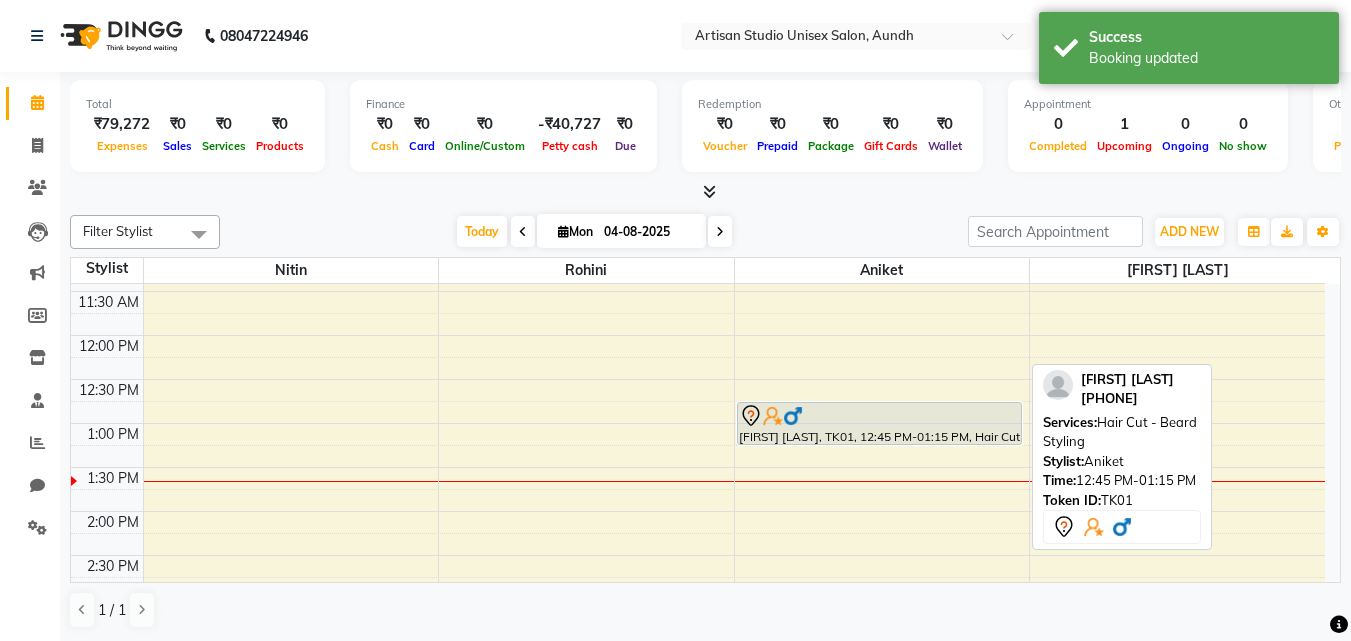 click at bounding box center (793, 416) 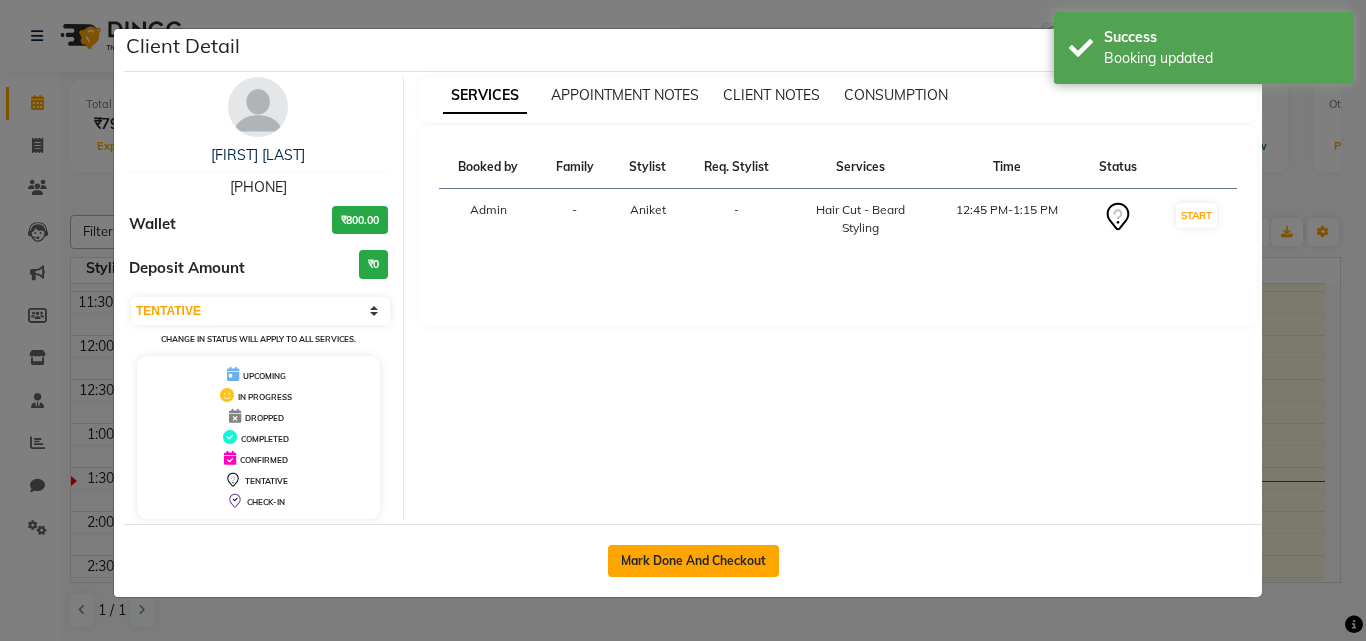 click on "Mark Done And Checkout" 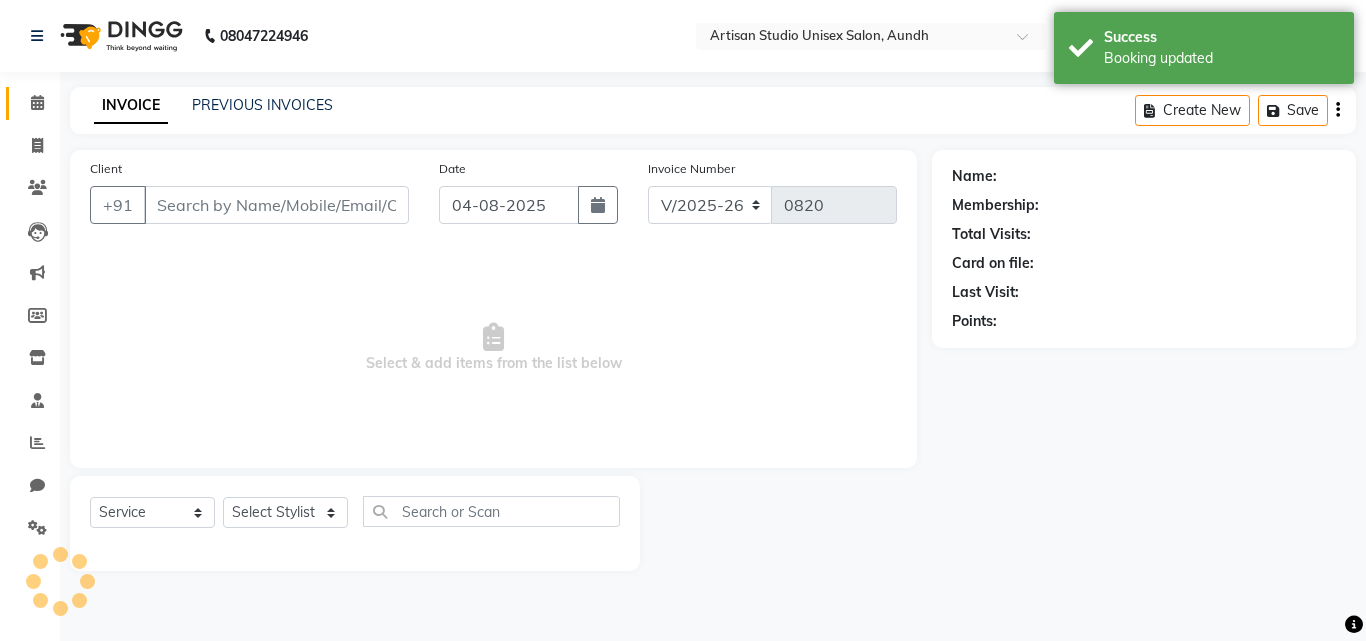 type on "[PHONE]" 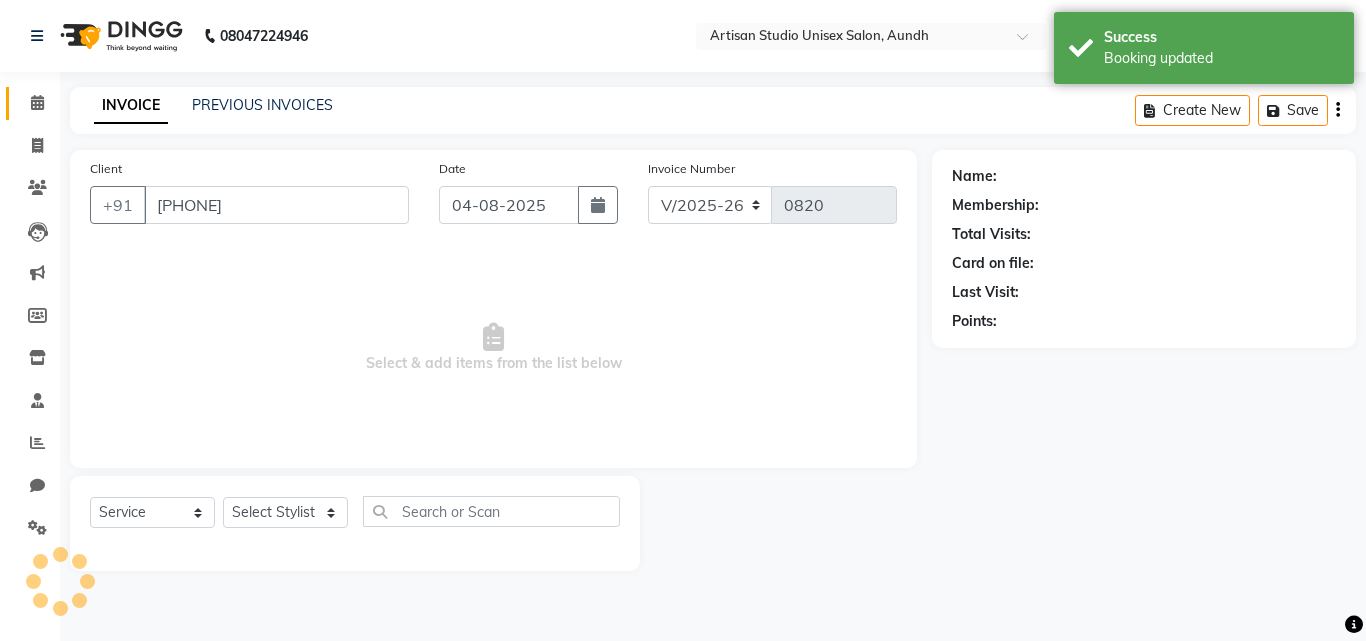 select on "51857" 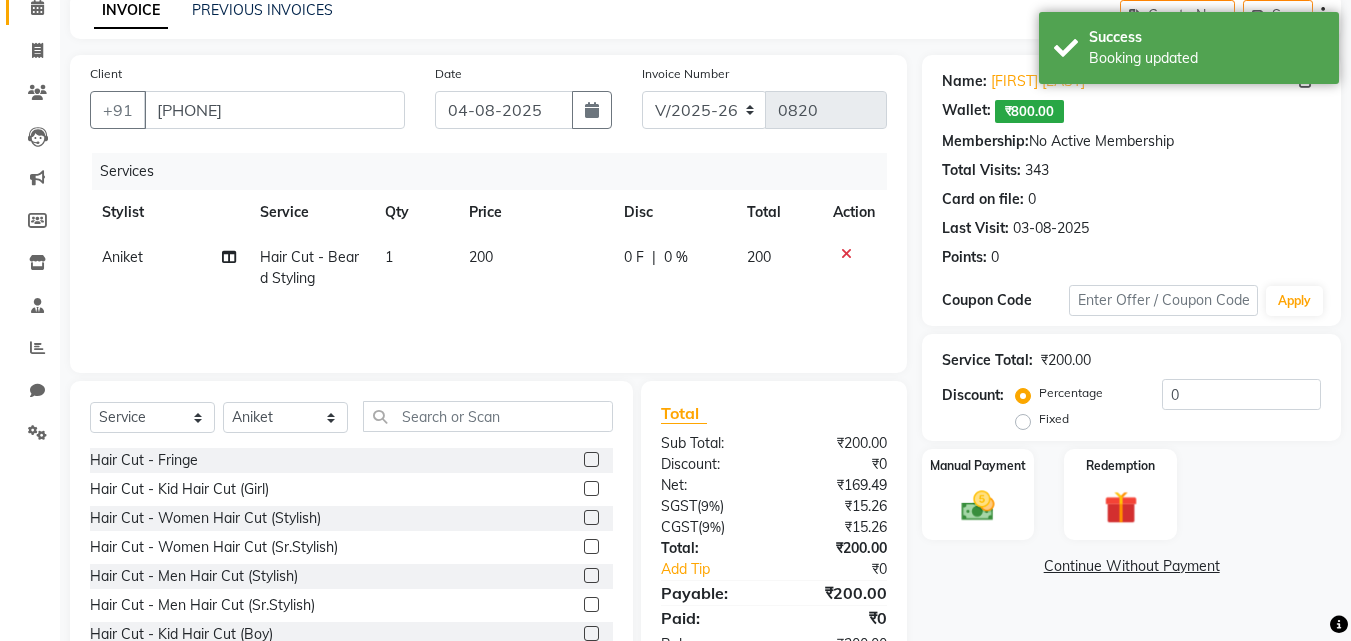 scroll, scrollTop: 100, scrollLeft: 0, axis: vertical 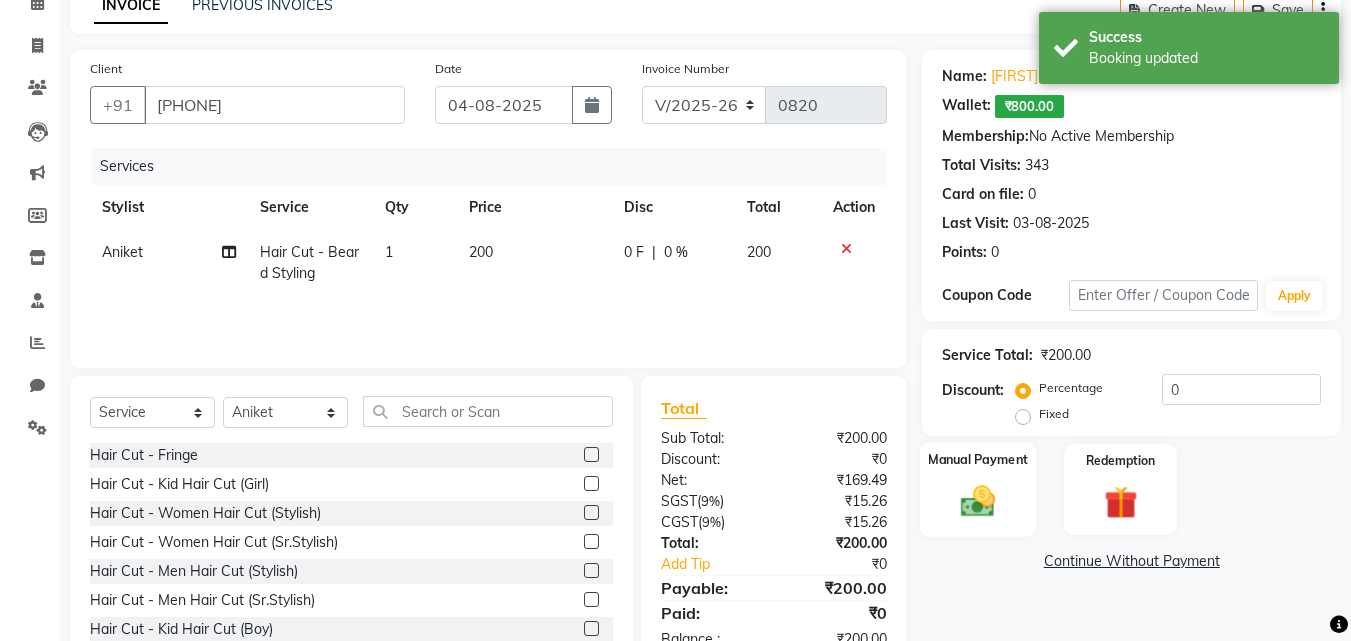 click 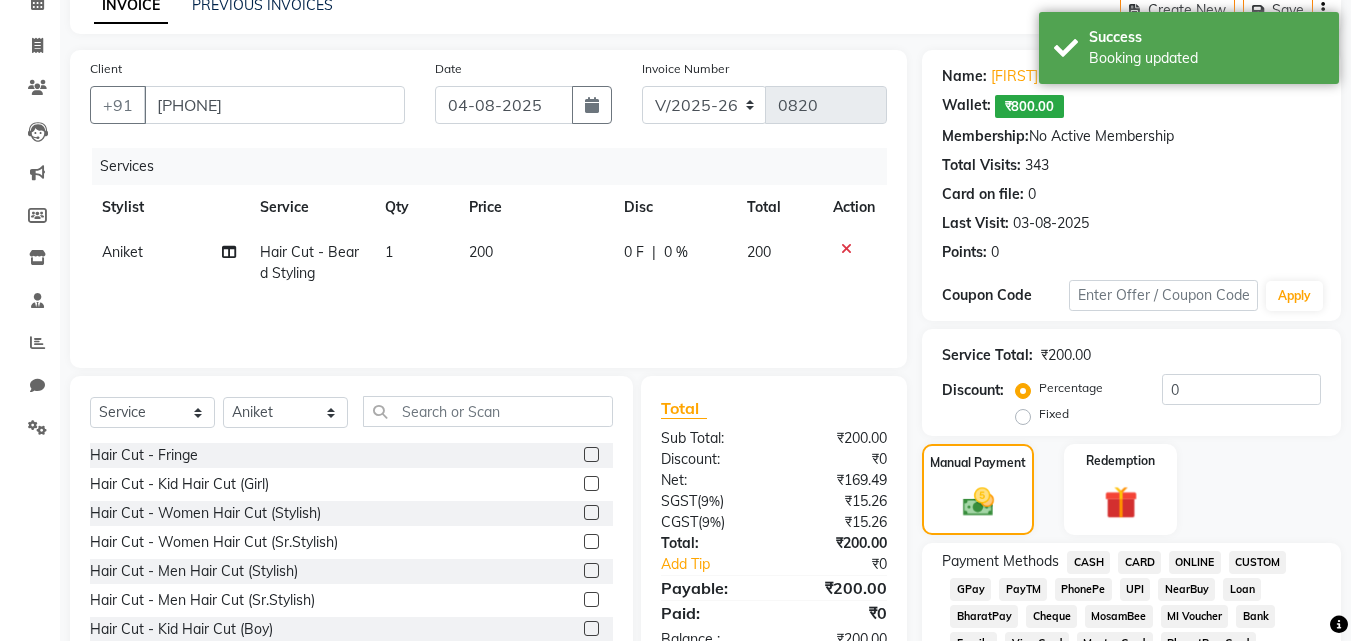 scroll, scrollTop: 200, scrollLeft: 0, axis: vertical 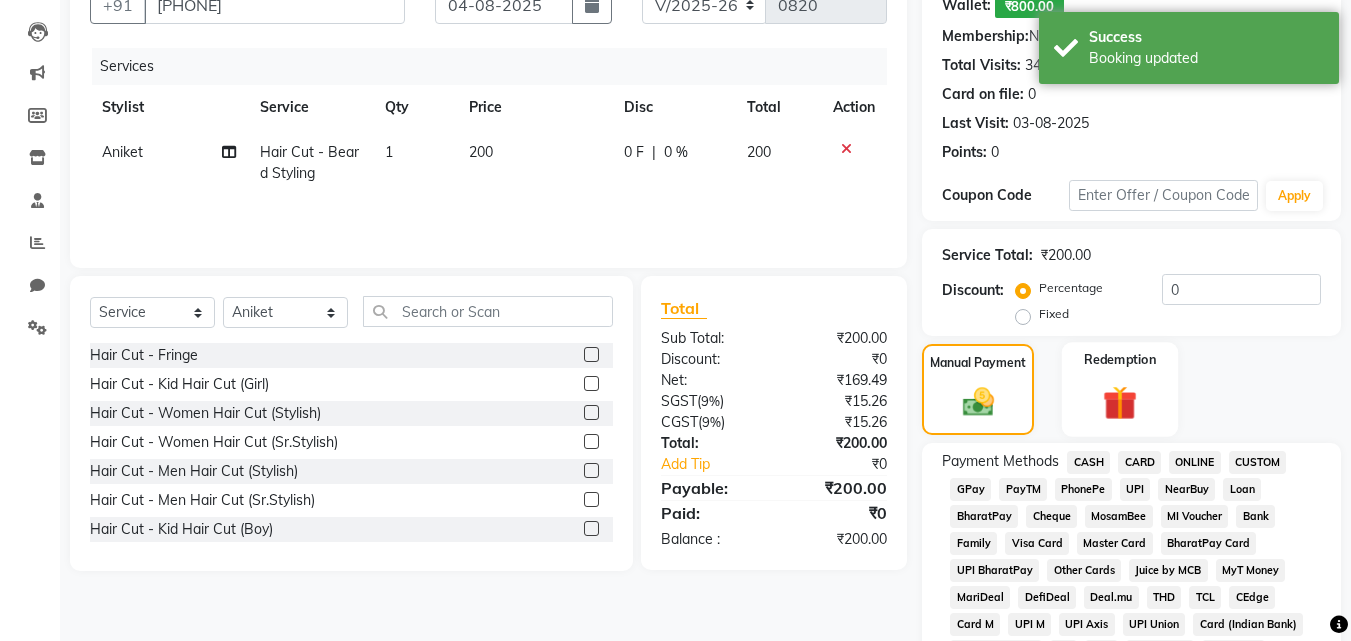 click 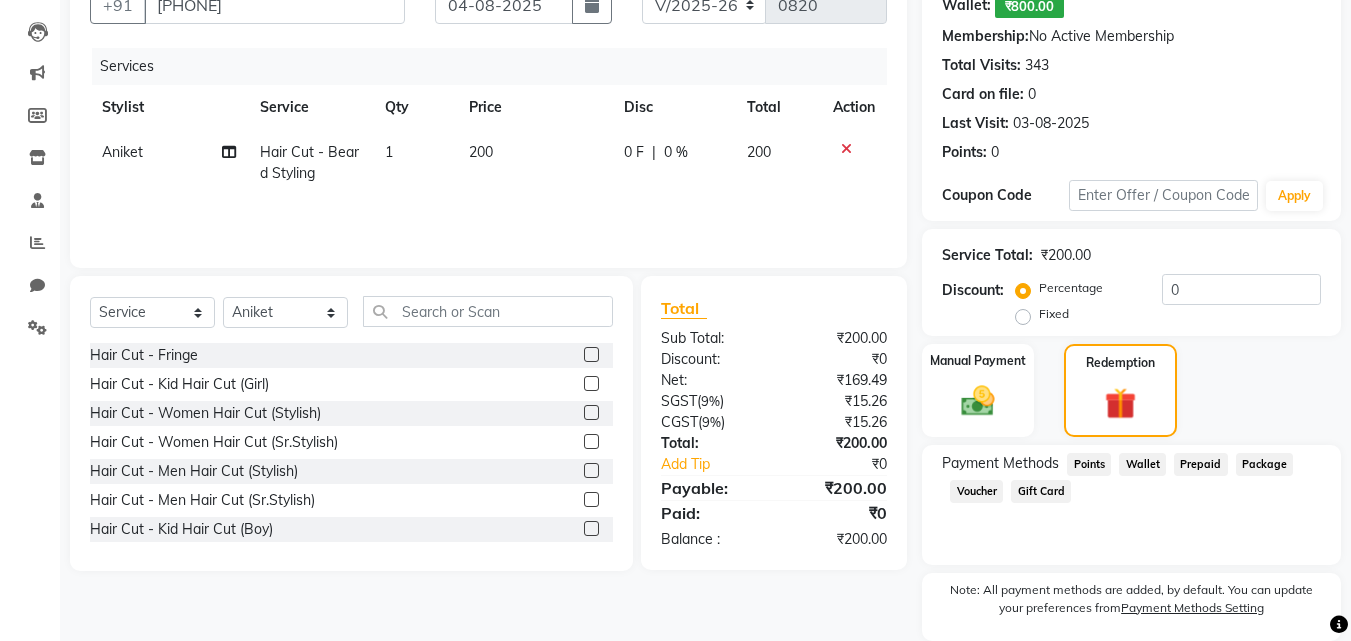 click on "Wallet" 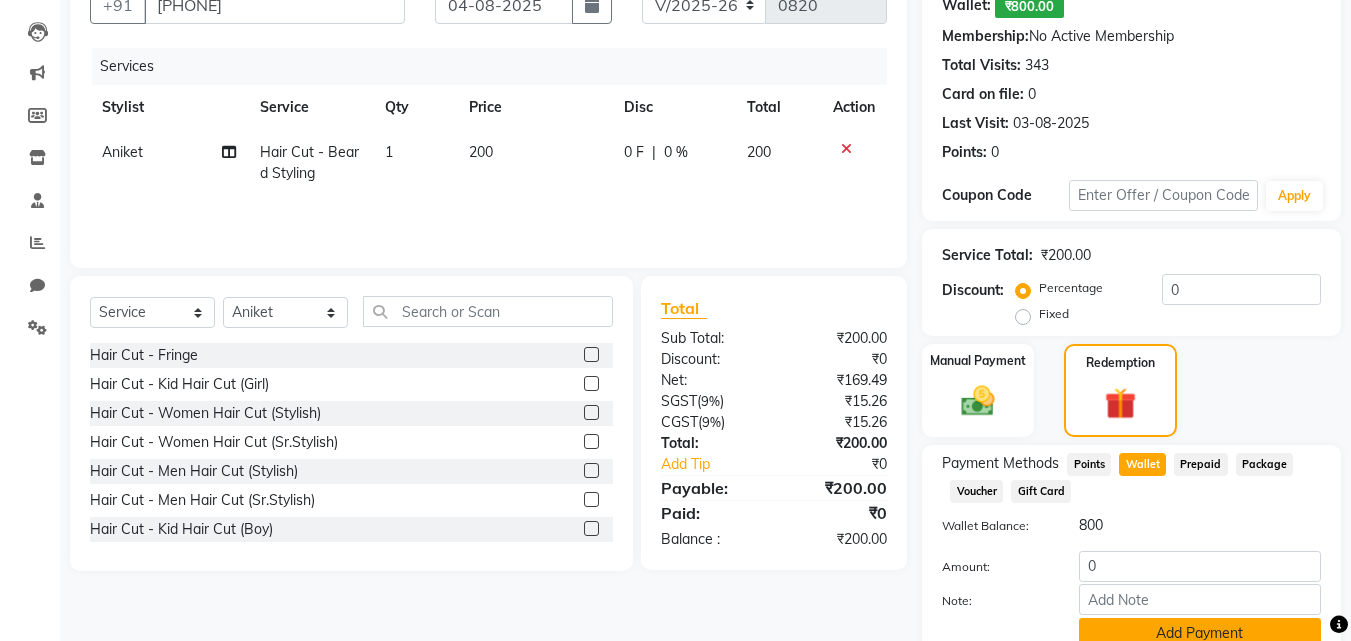 scroll, scrollTop: 363, scrollLeft: 0, axis: vertical 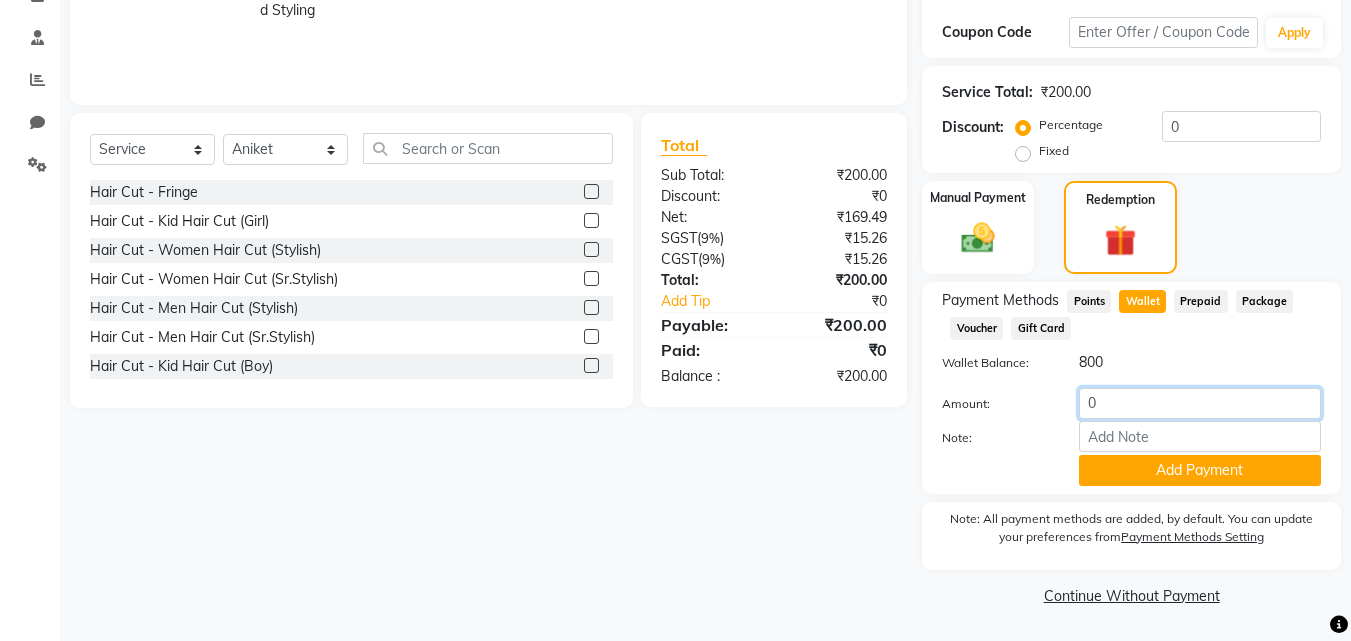 click on "0" 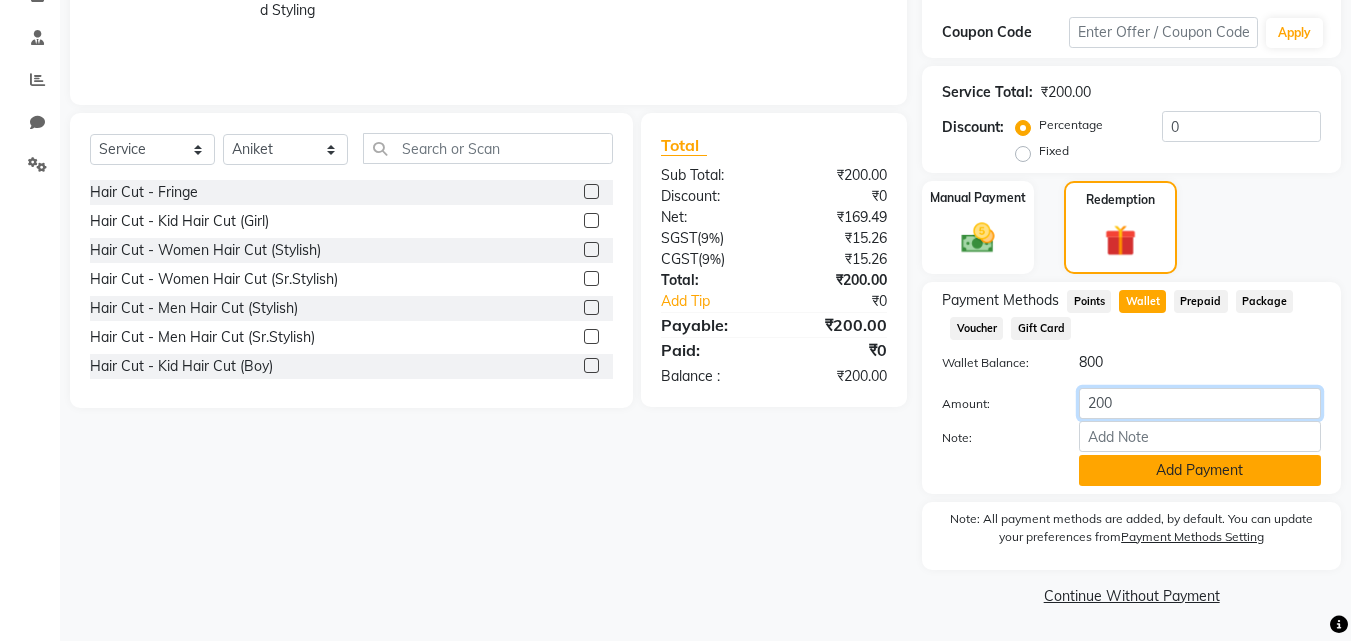 type on "200" 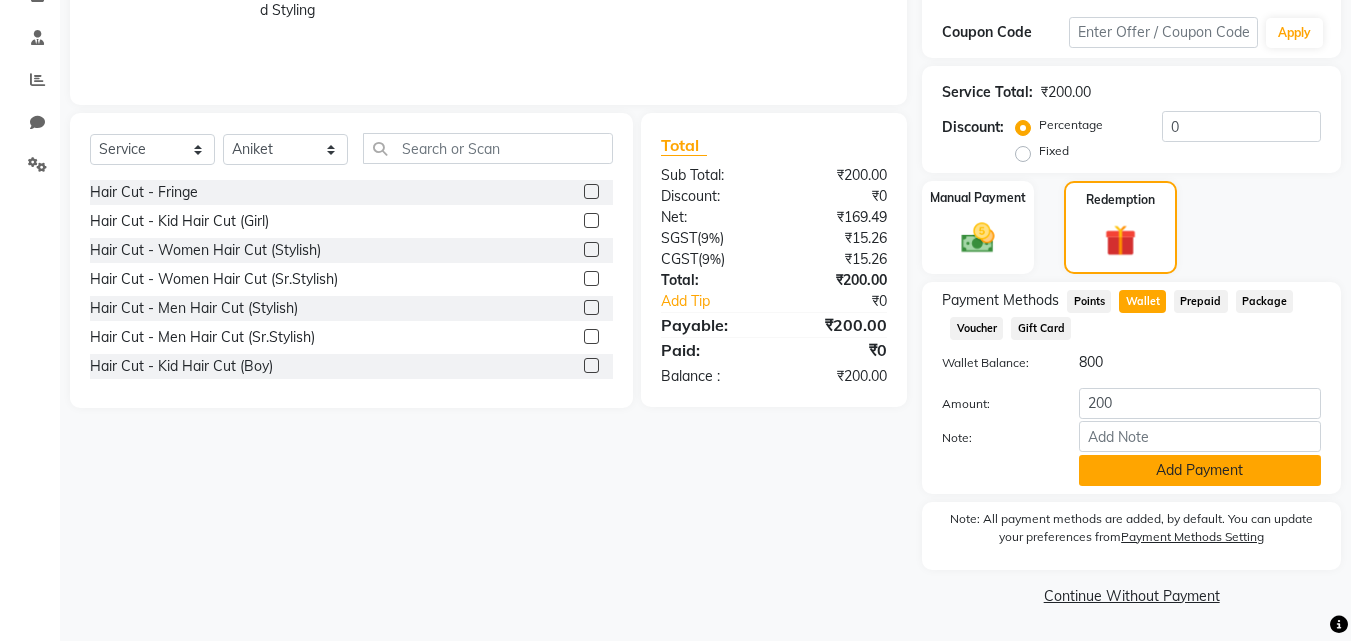 click on "Add Payment" 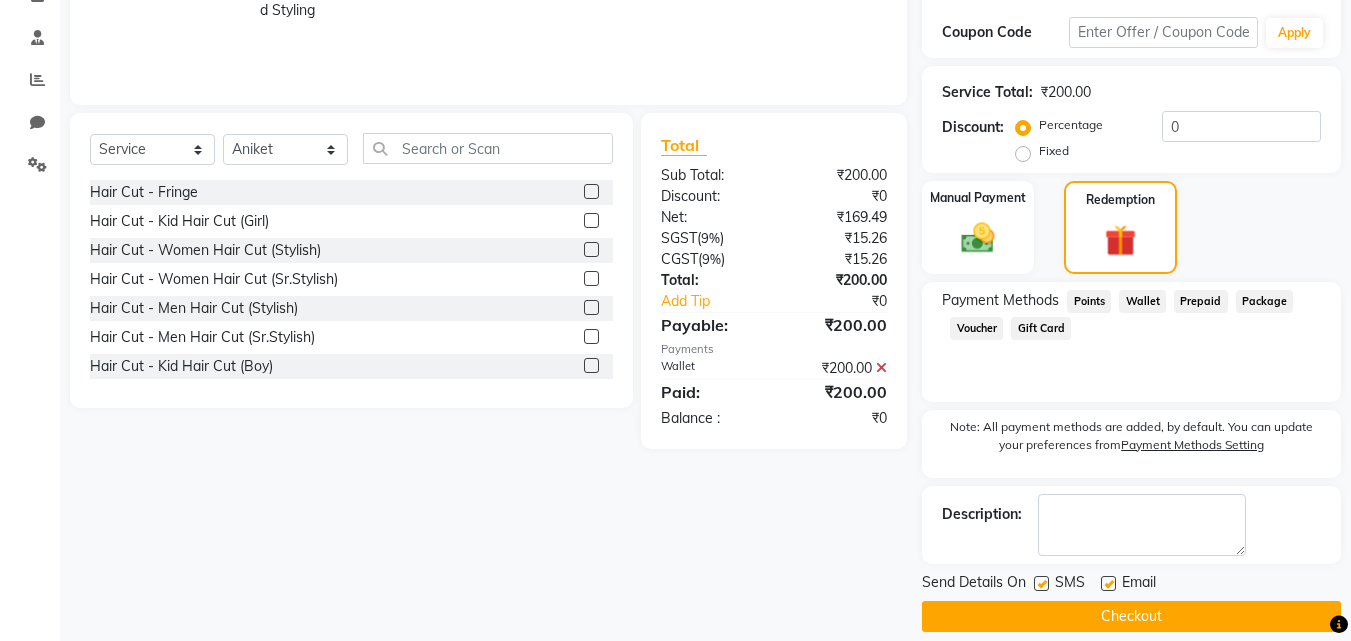 scroll, scrollTop: 384, scrollLeft: 0, axis: vertical 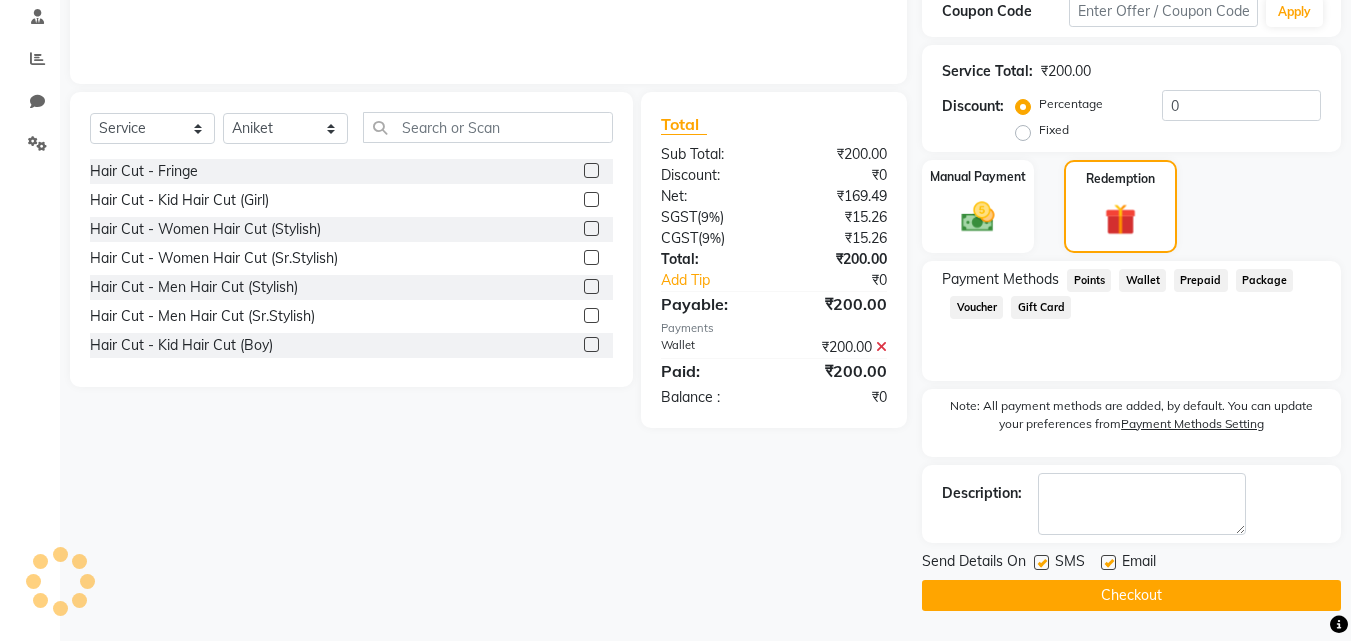 click 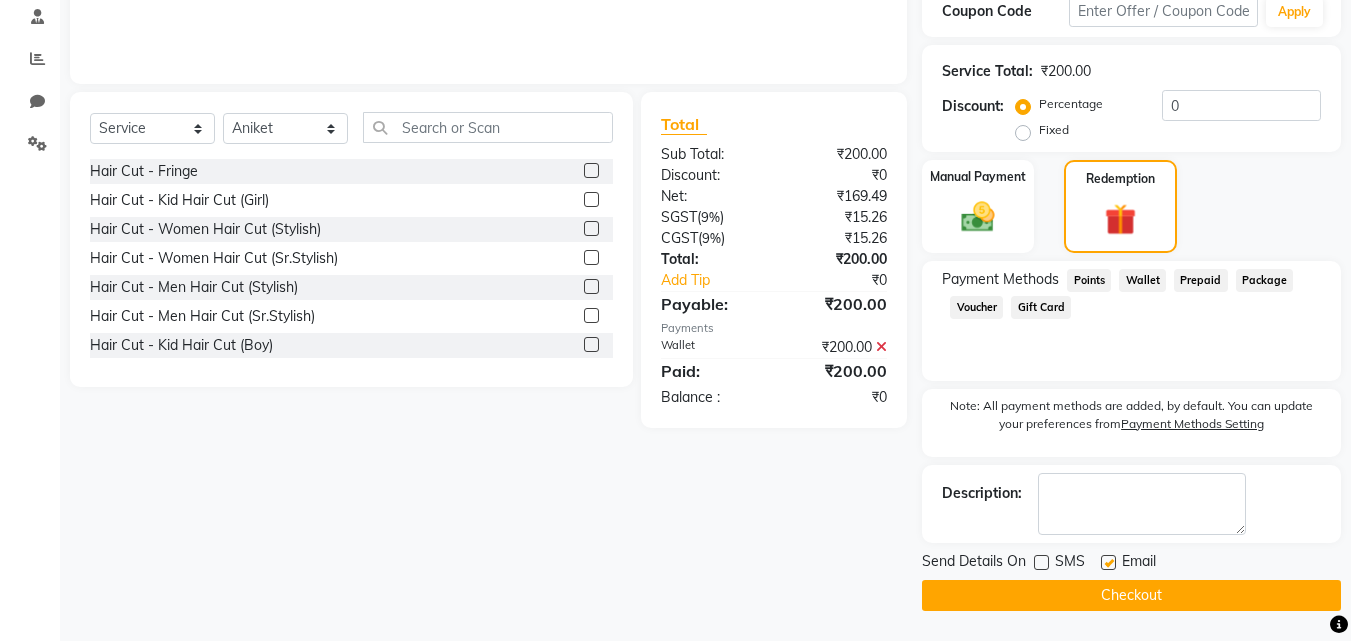 click 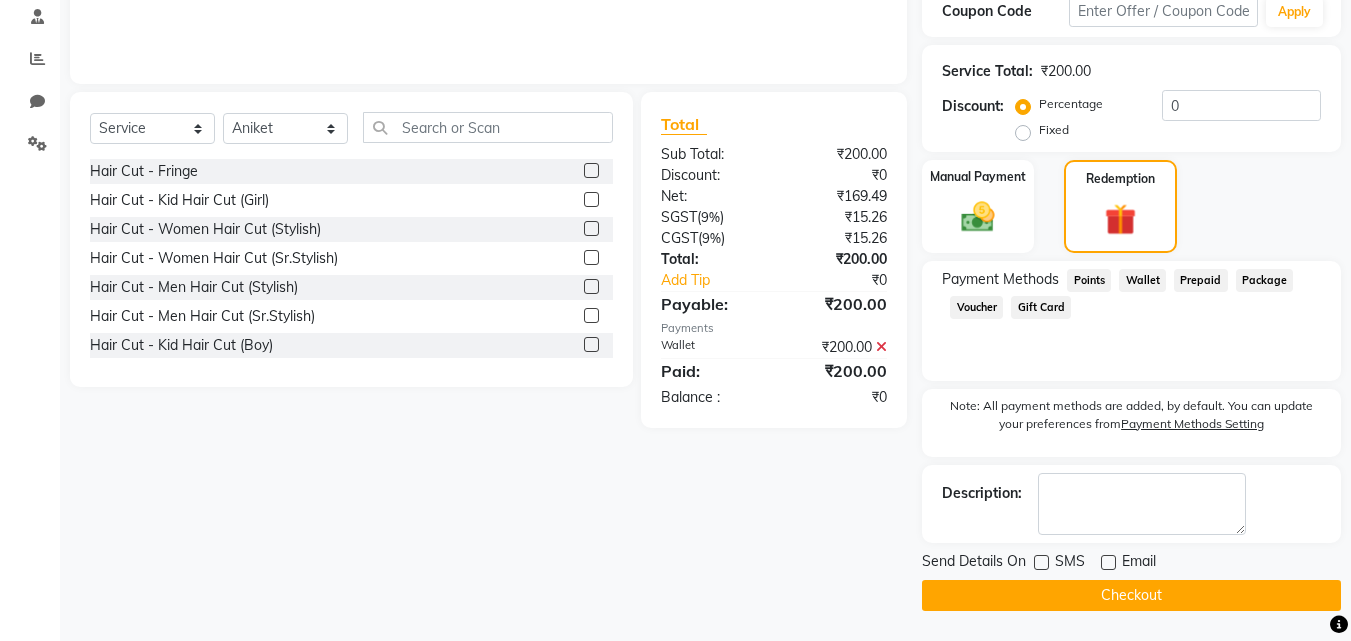 click on "Checkout" 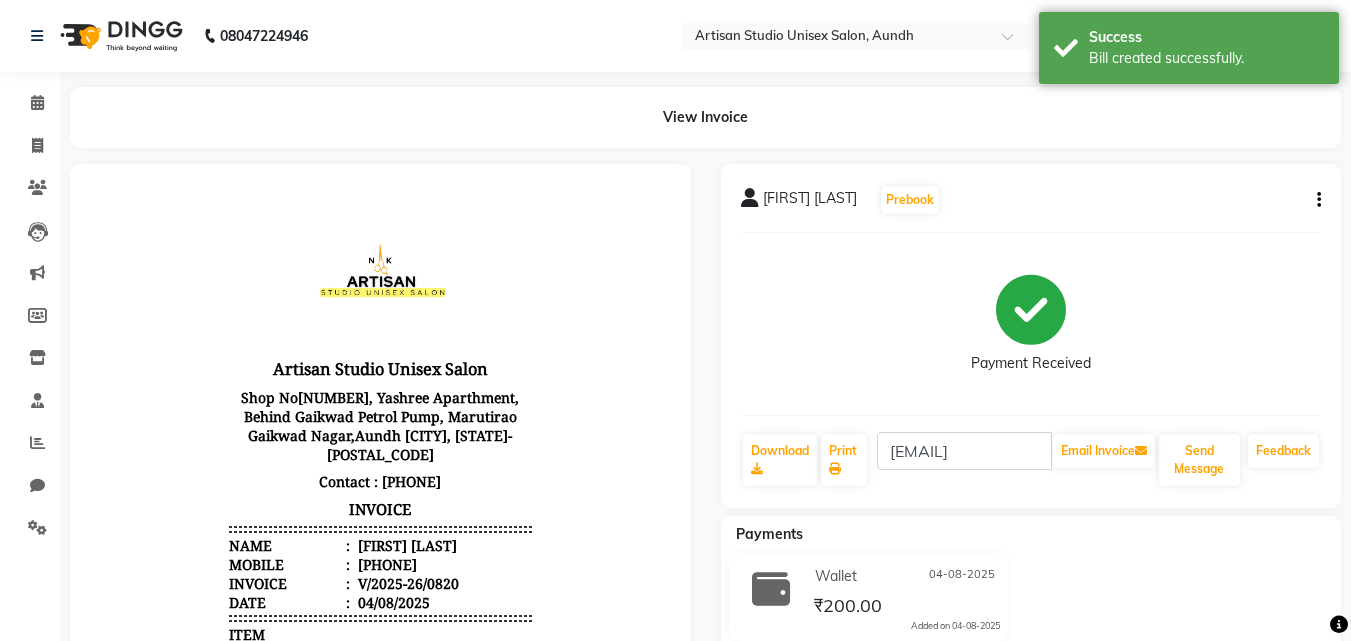 scroll, scrollTop: 0, scrollLeft: 0, axis: both 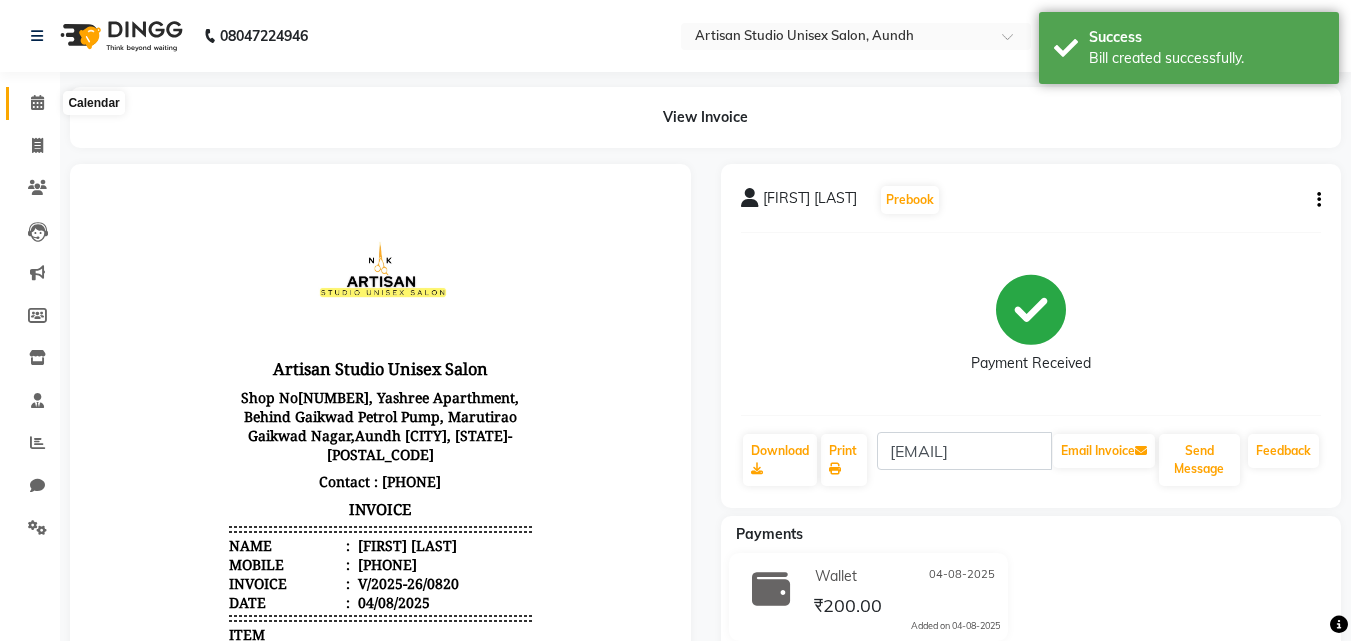 click 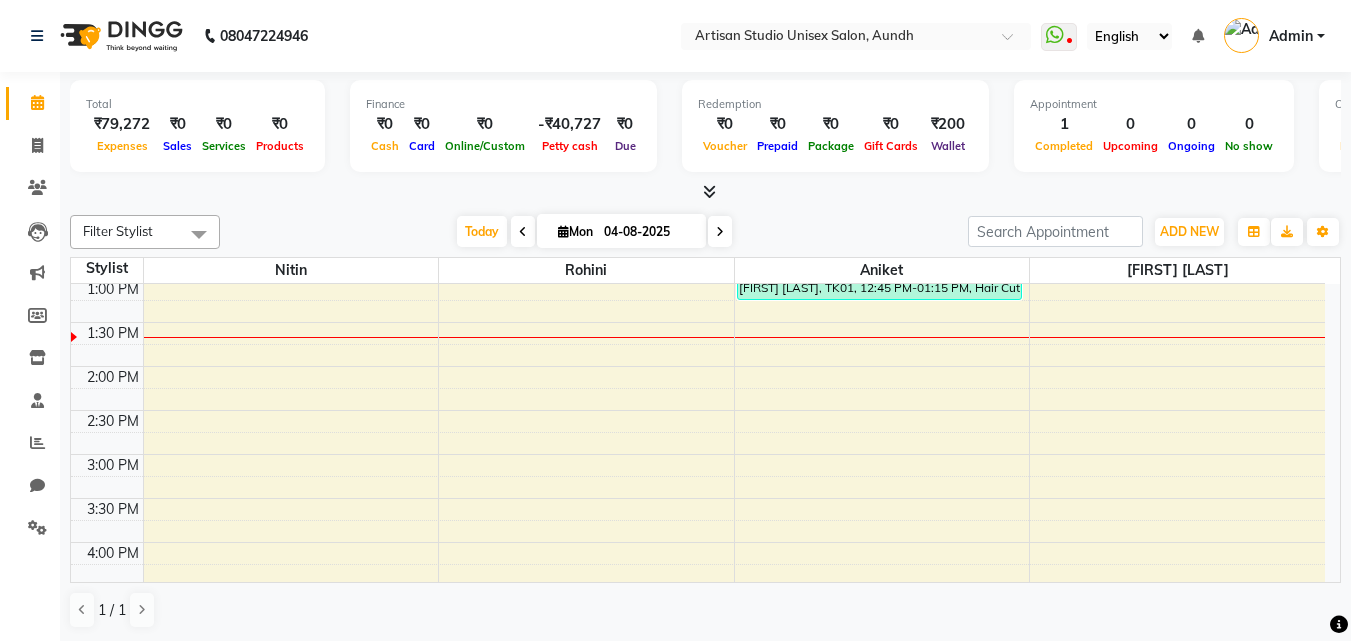 scroll, scrollTop: 400, scrollLeft: 0, axis: vertical 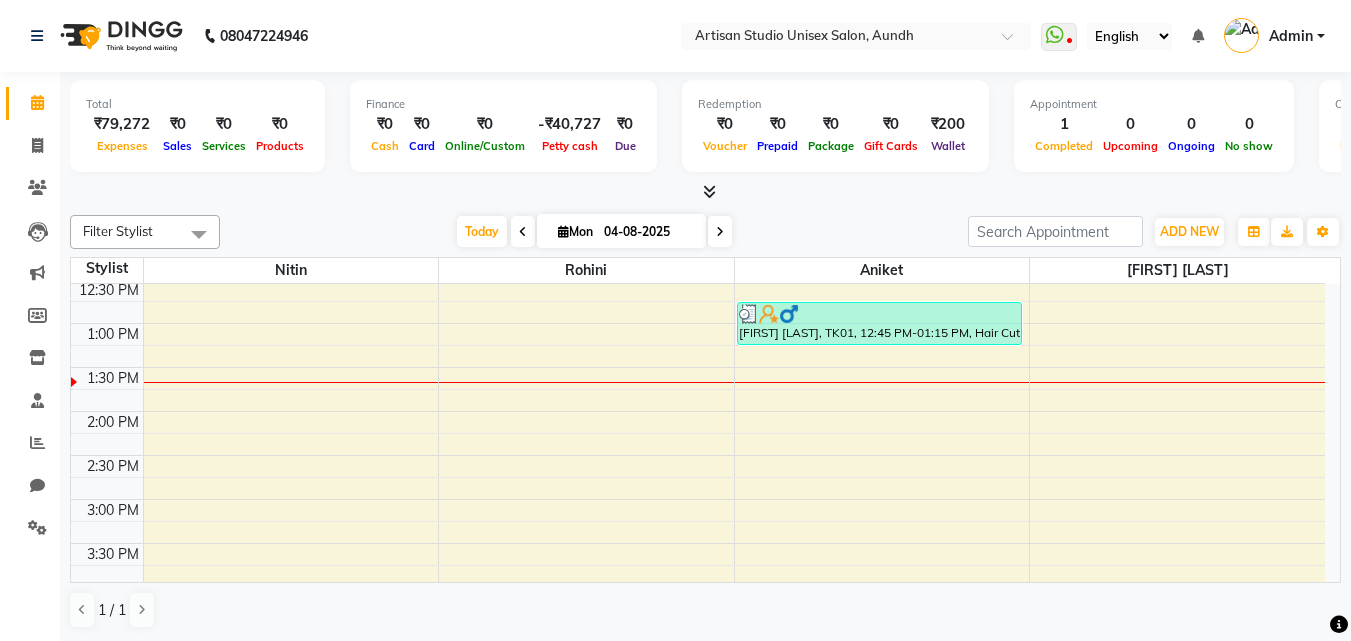 click on "8:00 AM 8:30 AM 9:00 AM 9:30 AM 10:00 AM 10:30 AM 11:00 AM 11:30 AM 12:00 PM 12:30 PM 1:00 PM 1:30 PM 2:00 PM 2:30 PM 3:00 PM 3:30 PM 4:00 PM 4:30 PM 5:00 PM 5:30 PM 6:00 PM 6:30 PM 7:00 PM 7:30 PM 8:00 PM 8:30 PM 9:00 PM 9:30 PM             [FIRST] [LAST], TK01, 12:45 PM-01:15 PM, Hair Cut - Beard Styling" at bounding box center [698, 499] 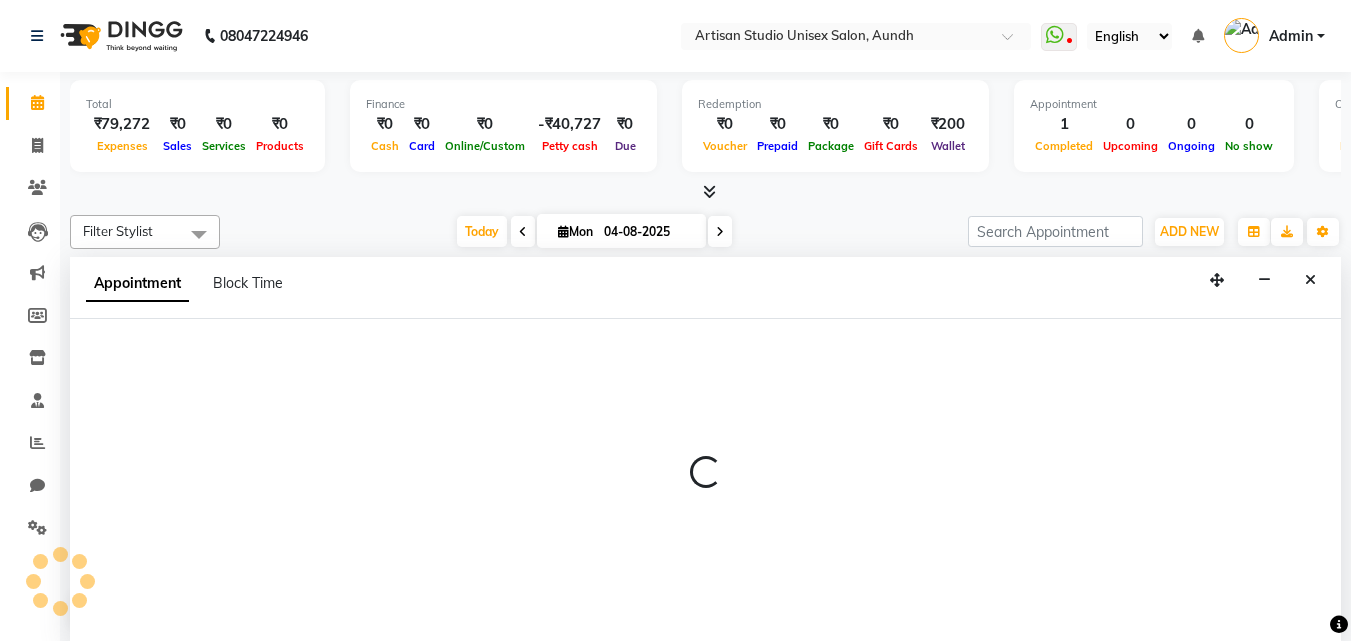 select on "51857" 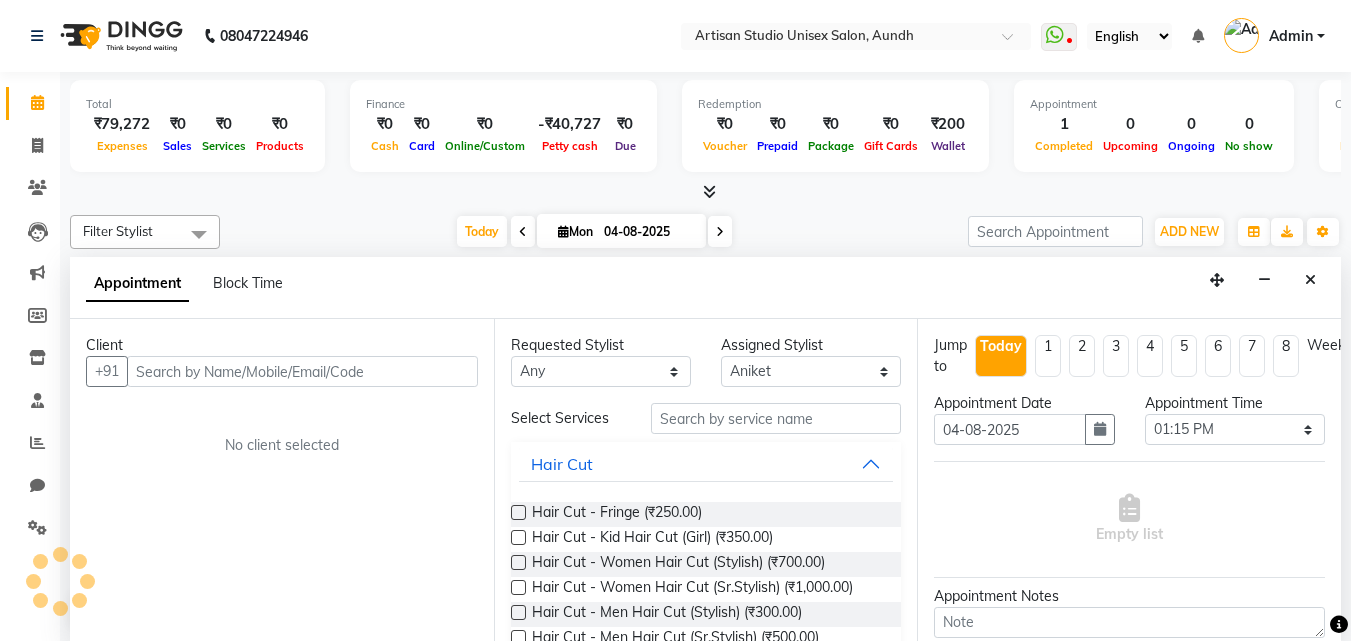 scroll, scrollTop: 1, scrollLeft: 0, axis: vertical 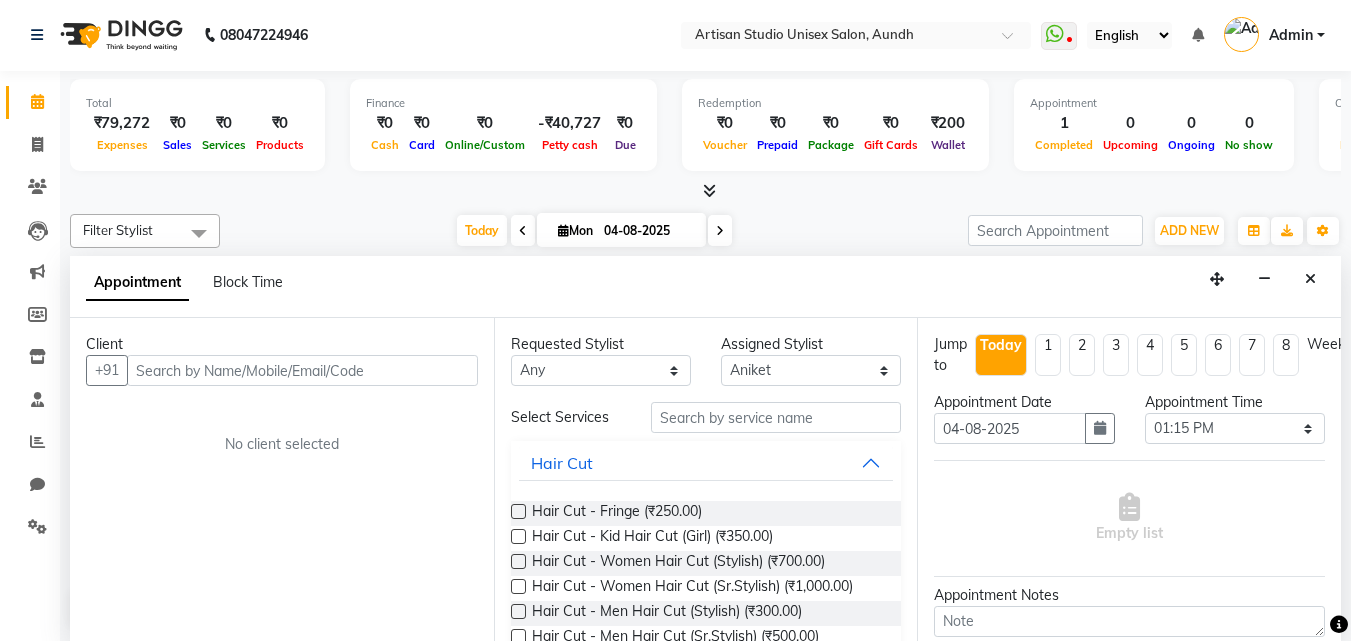 click at bounding box center [302, 370] 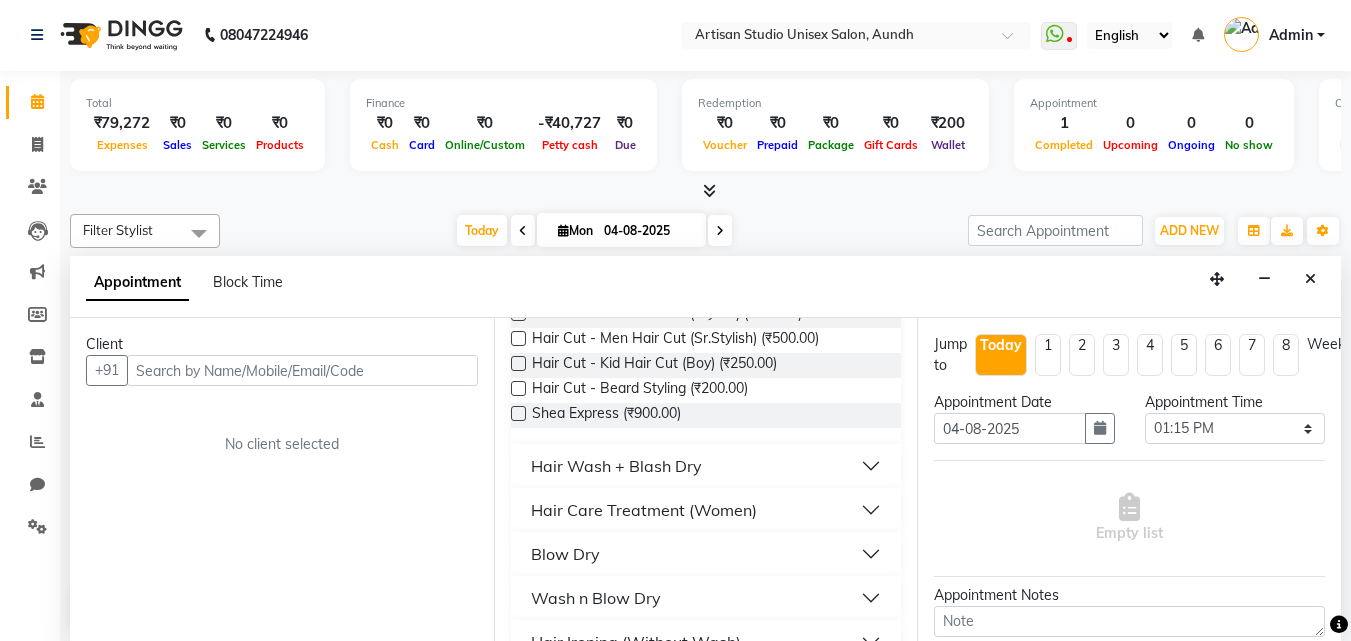 scroll, scrollTop: 300, scrollLeft: 0, axis: vertical 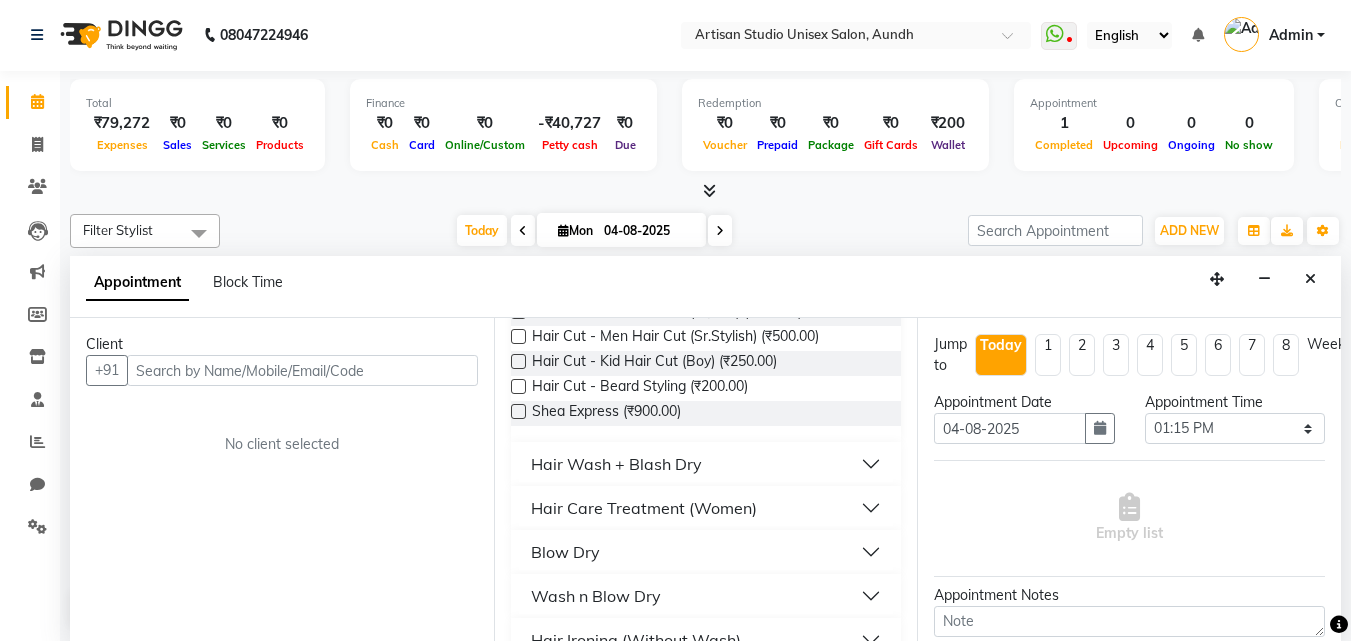 click on "Hair Wash + Blash Dry" at bounding box center (706, 464) 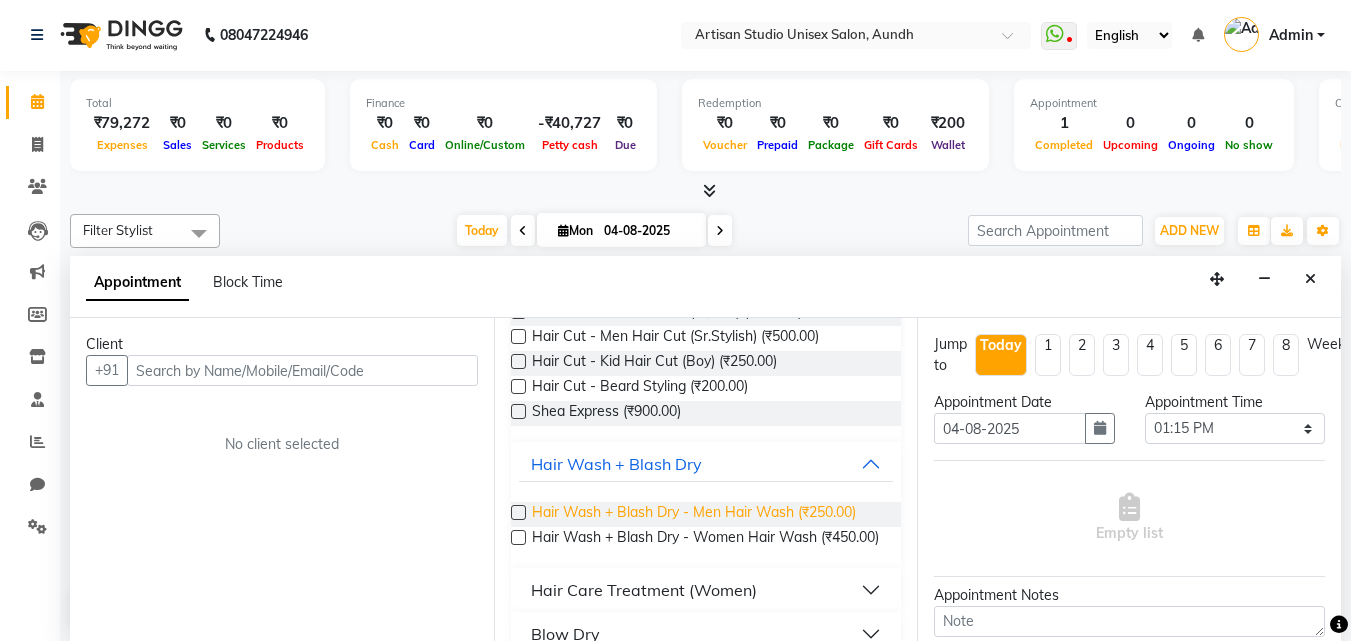click on "Hair Wash + Blash Dry - Men Hair Wash (₹250.00)" at bounding box center (694, 514) 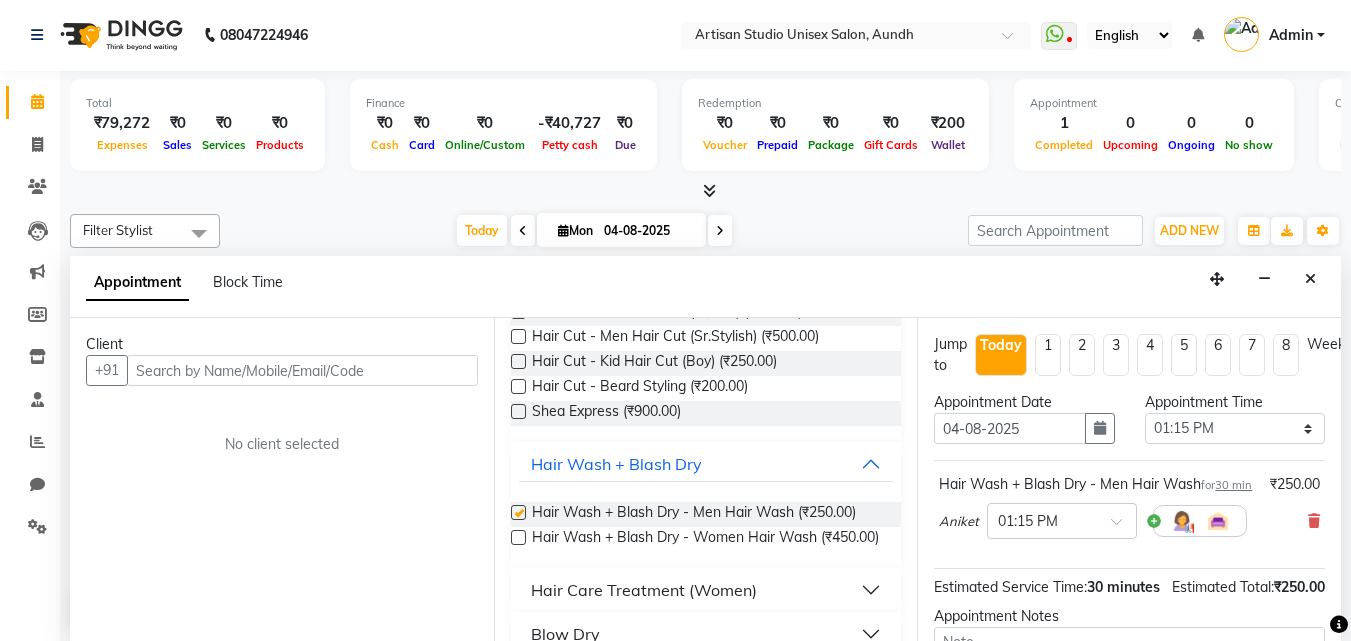 checkbox on "false" 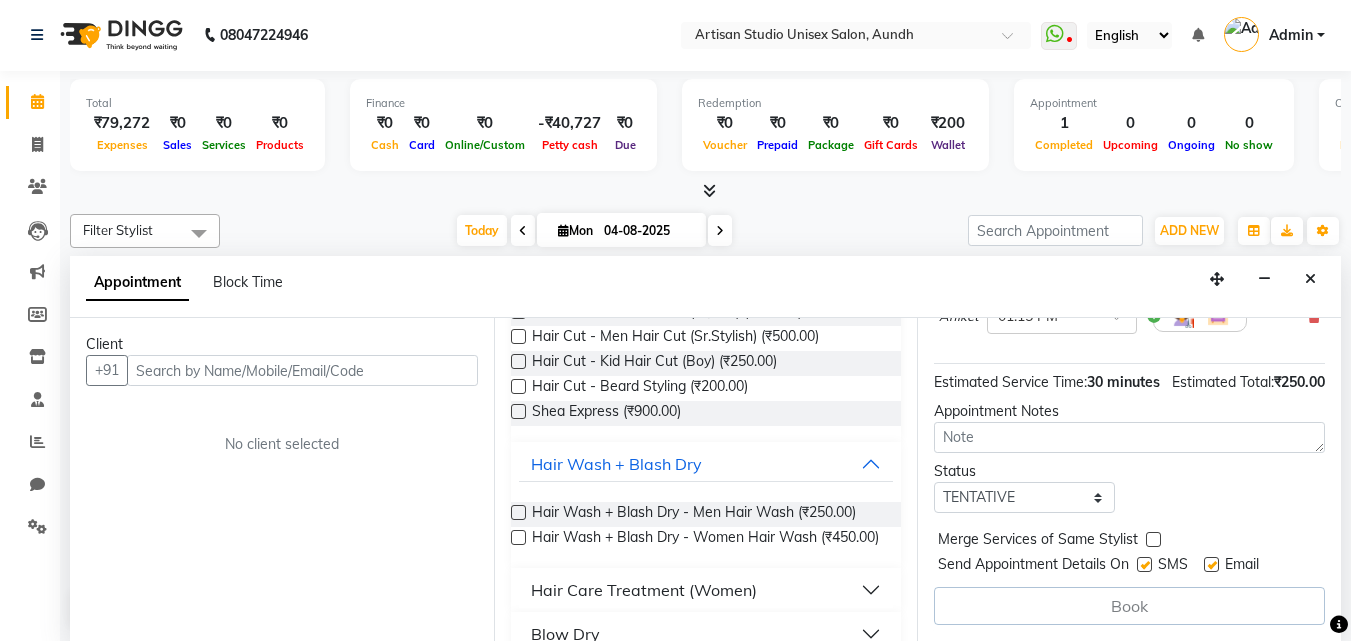 scroll, scrollTop: 262, scrollLeft: 0, axis: vertical 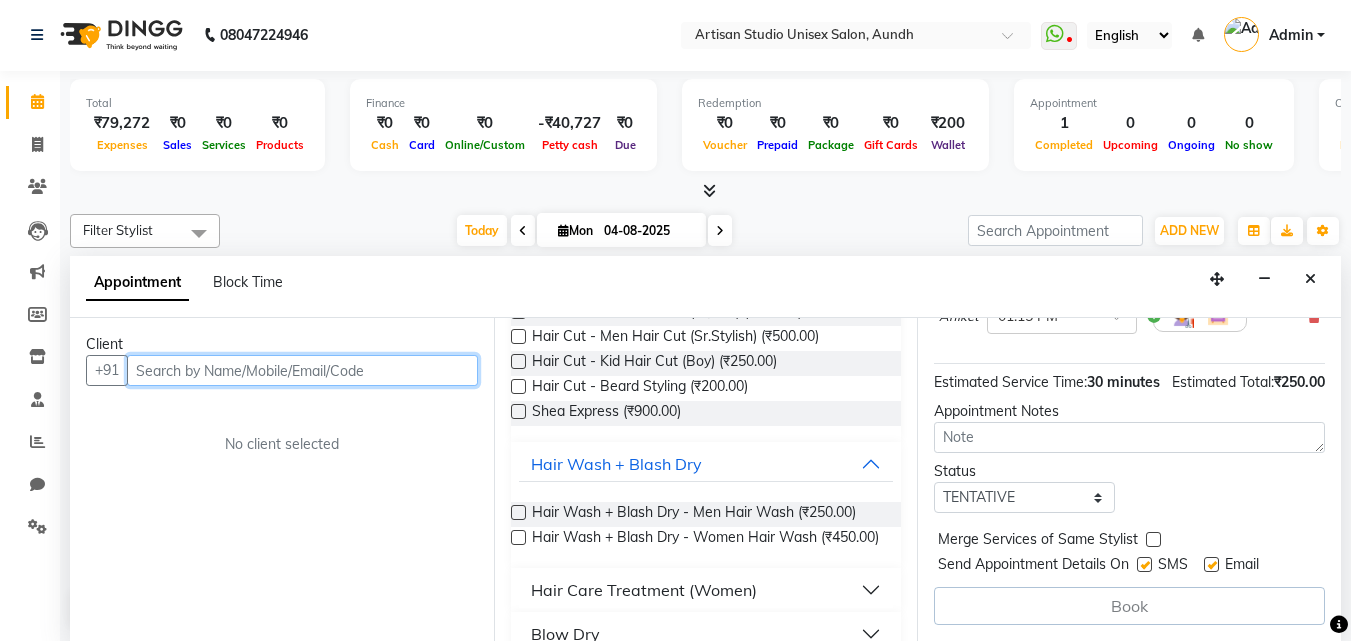click at bounding box center [302, 370] 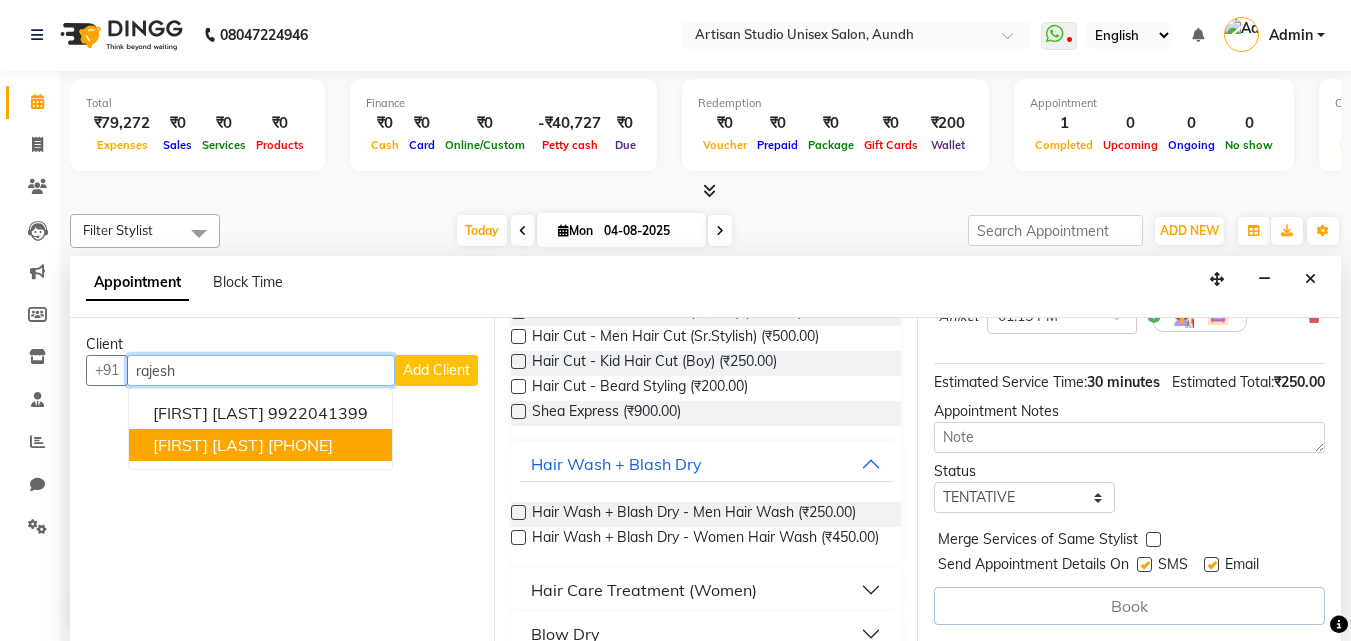 click on "[PHONE]" at bounding box center [300, 445] 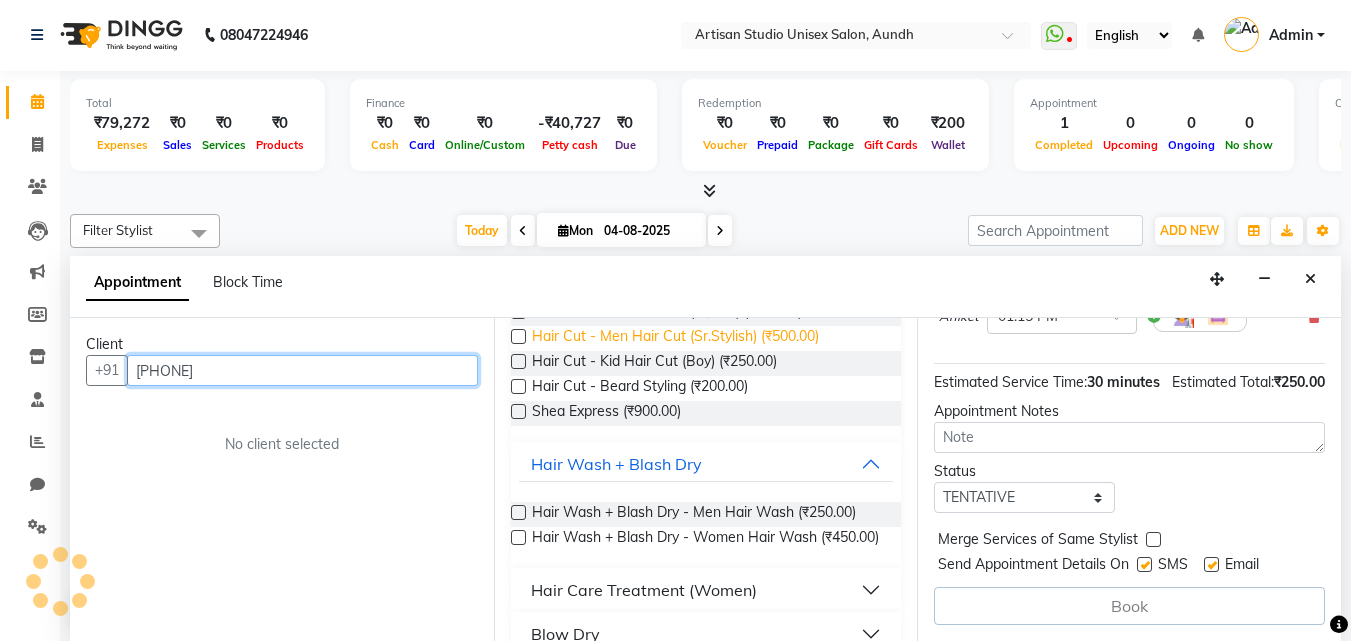 scroll, scrollTop: 260, scrollLeft: 0, axis: vertical 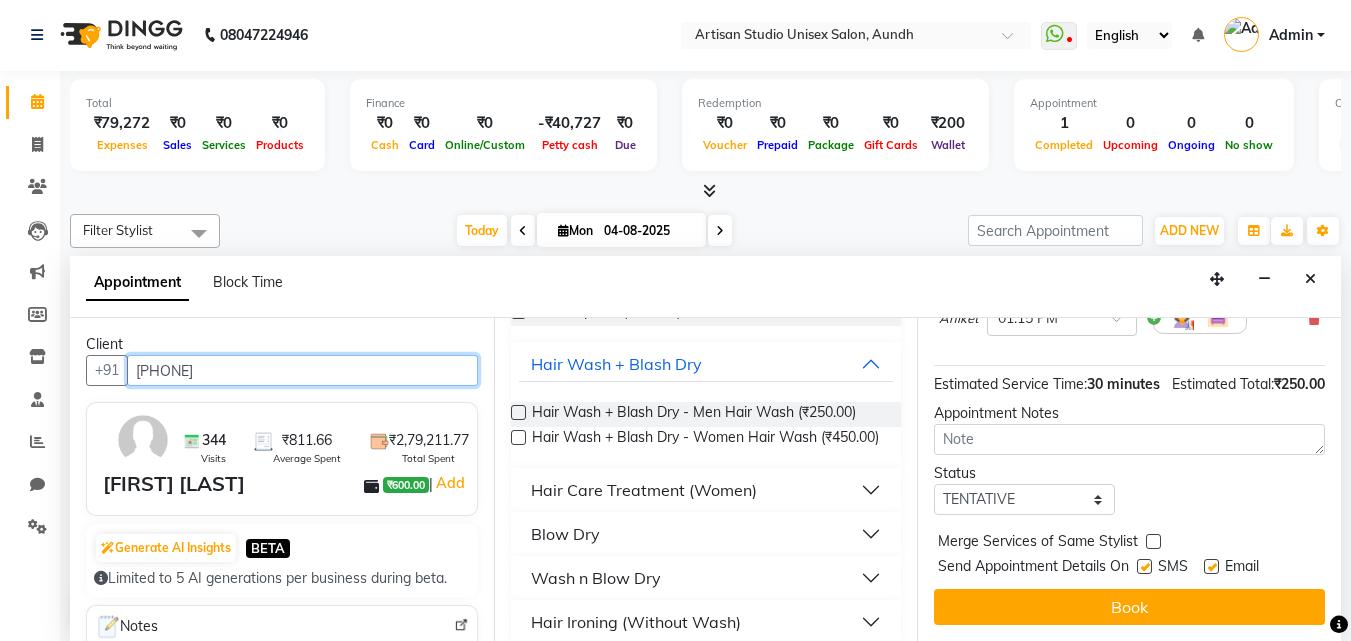 type on "[PHONE]" 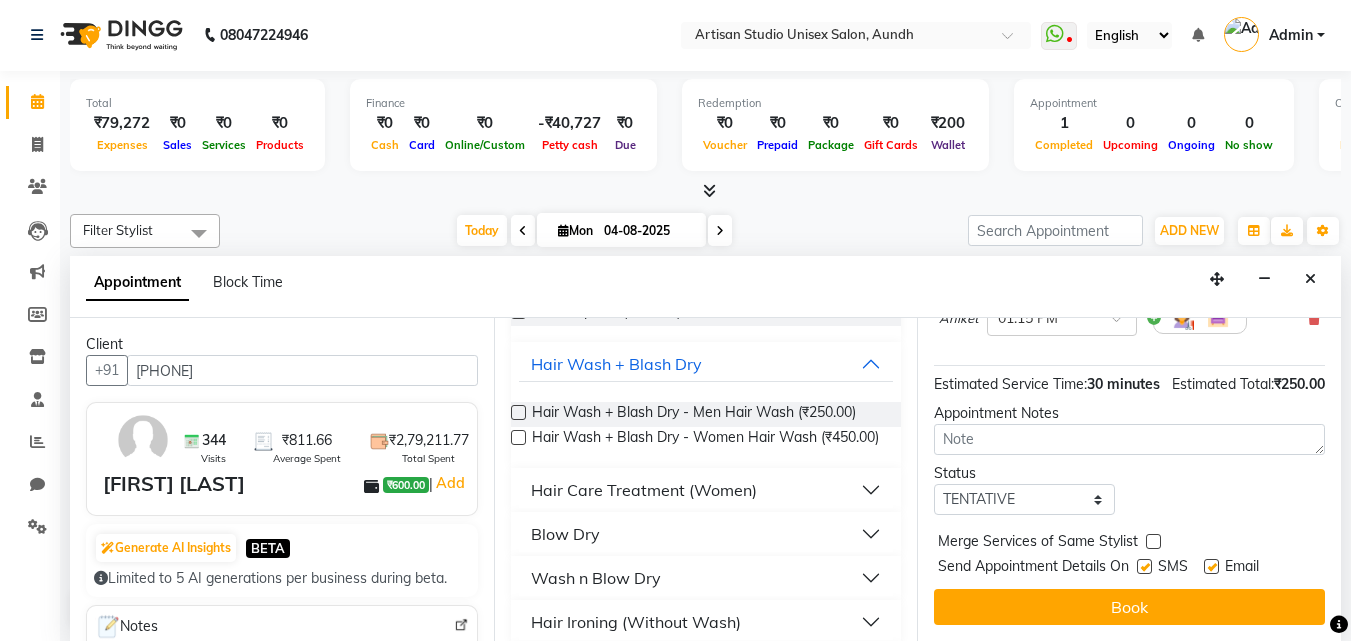 click at bounding box center [1144, 566] 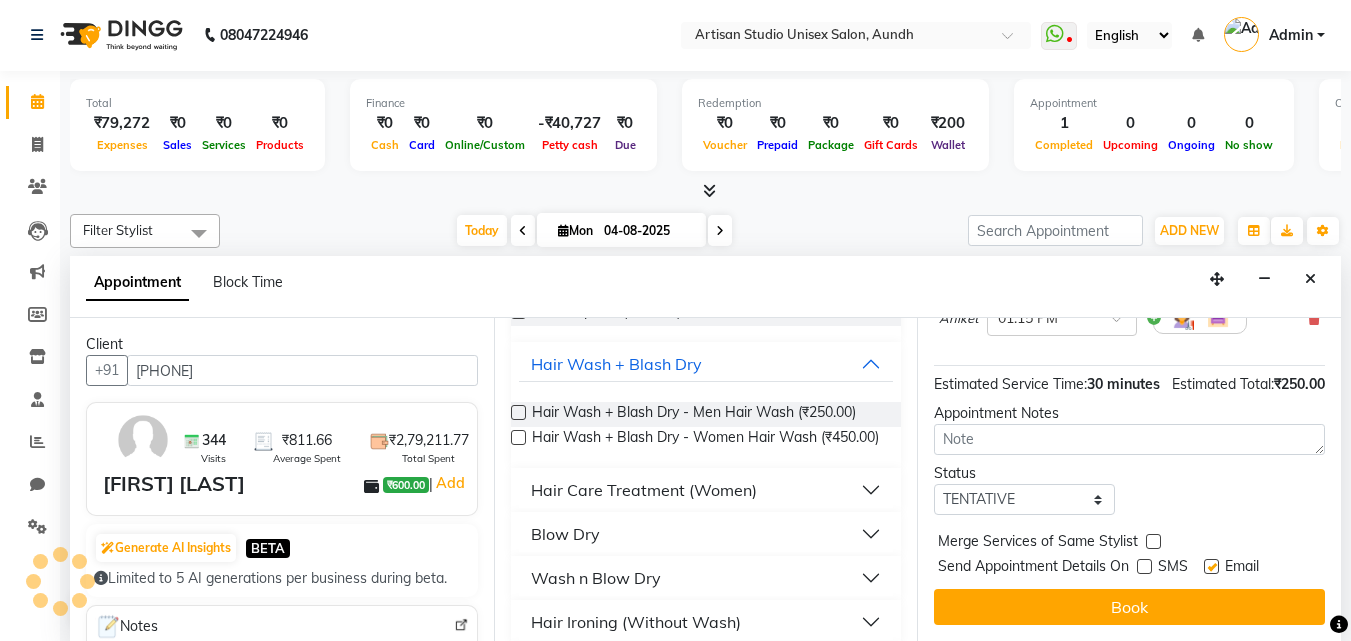 click at bounding box center (1211, 566) 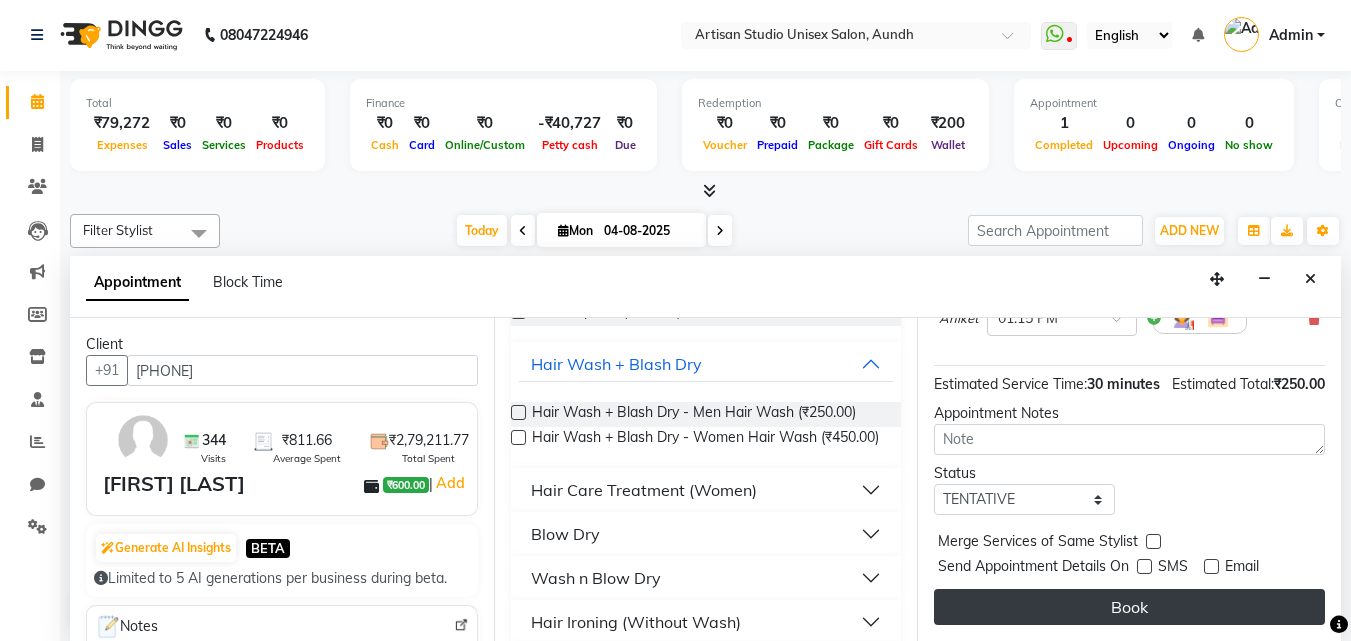 click on "Book" at bounding box center [1129, 607] 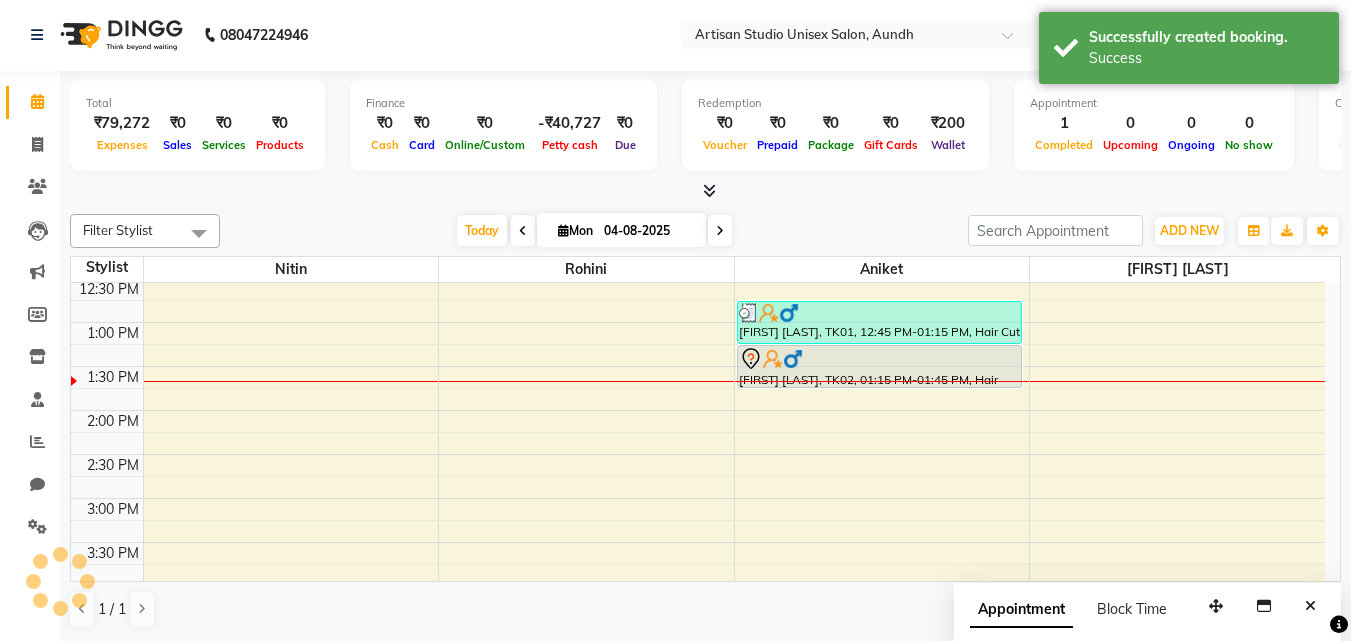 scroll, scrollTop: 0, scrollLeft: 0, axis: both 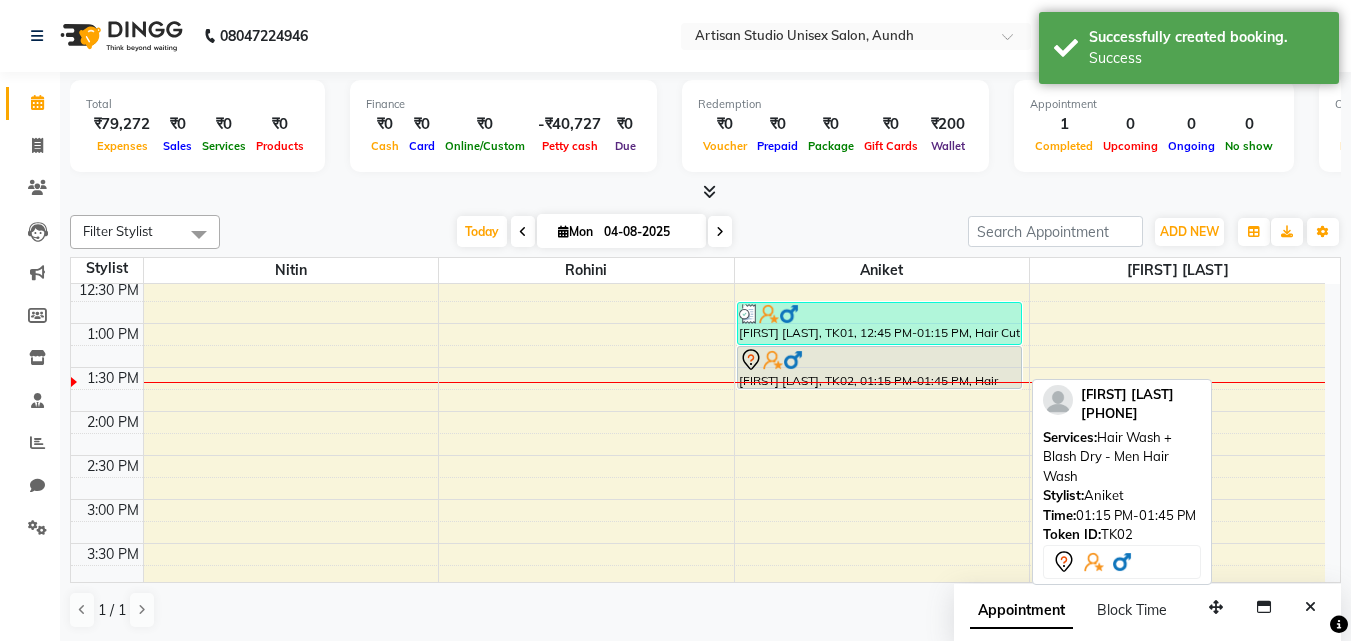 click on "[FIRST] [LAST], TK02, 01:15 PM-01:45 PM, Hair Wash + Blash Dry - Men Hair Wash" at bounding box center (879, 367) 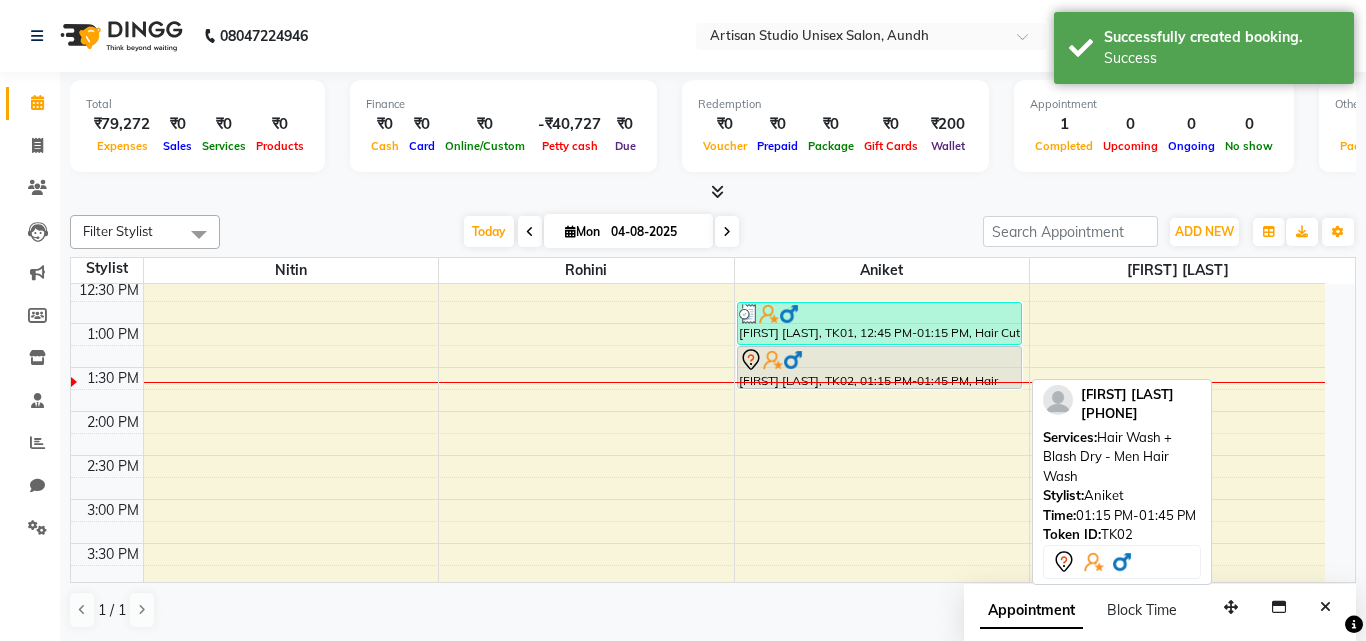 select on "7" 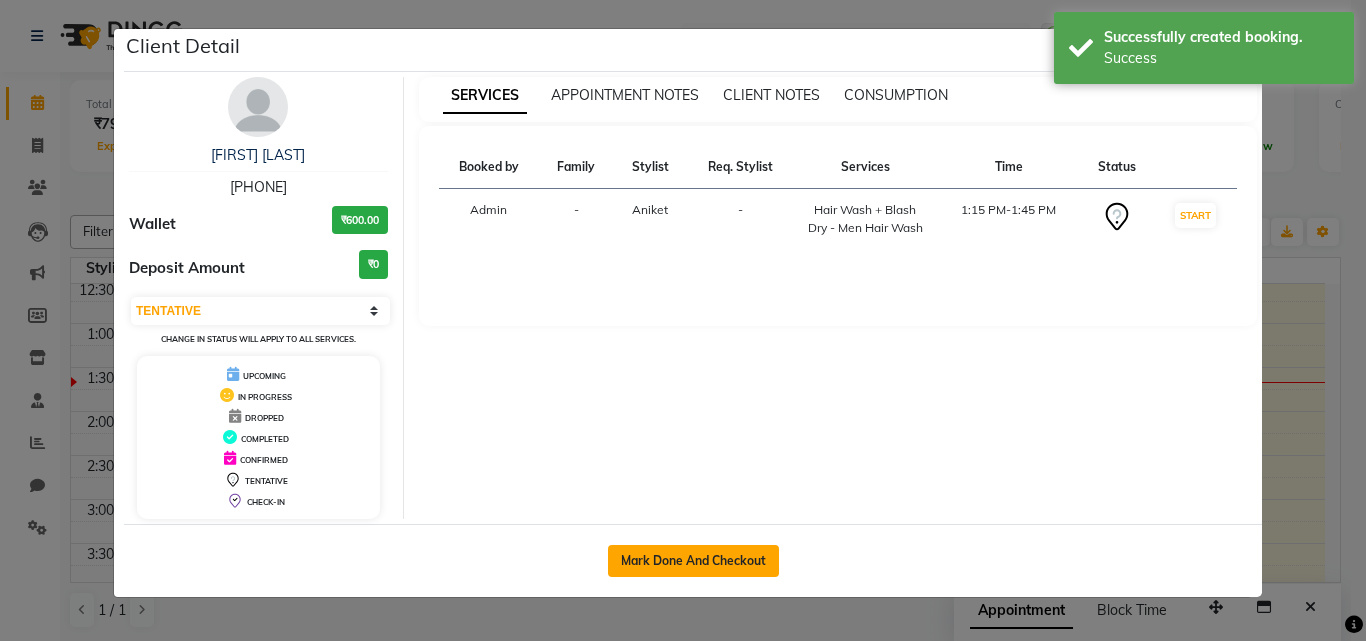 click on "Mark Done And Checkout" 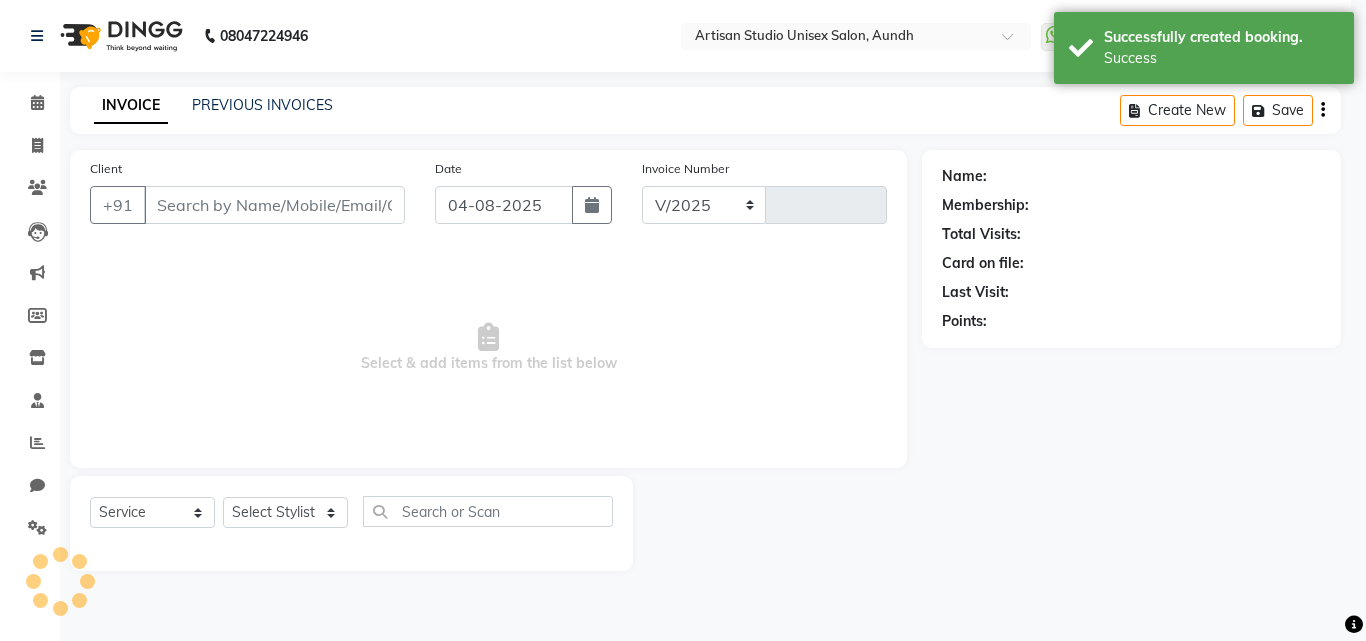 select on "4913" 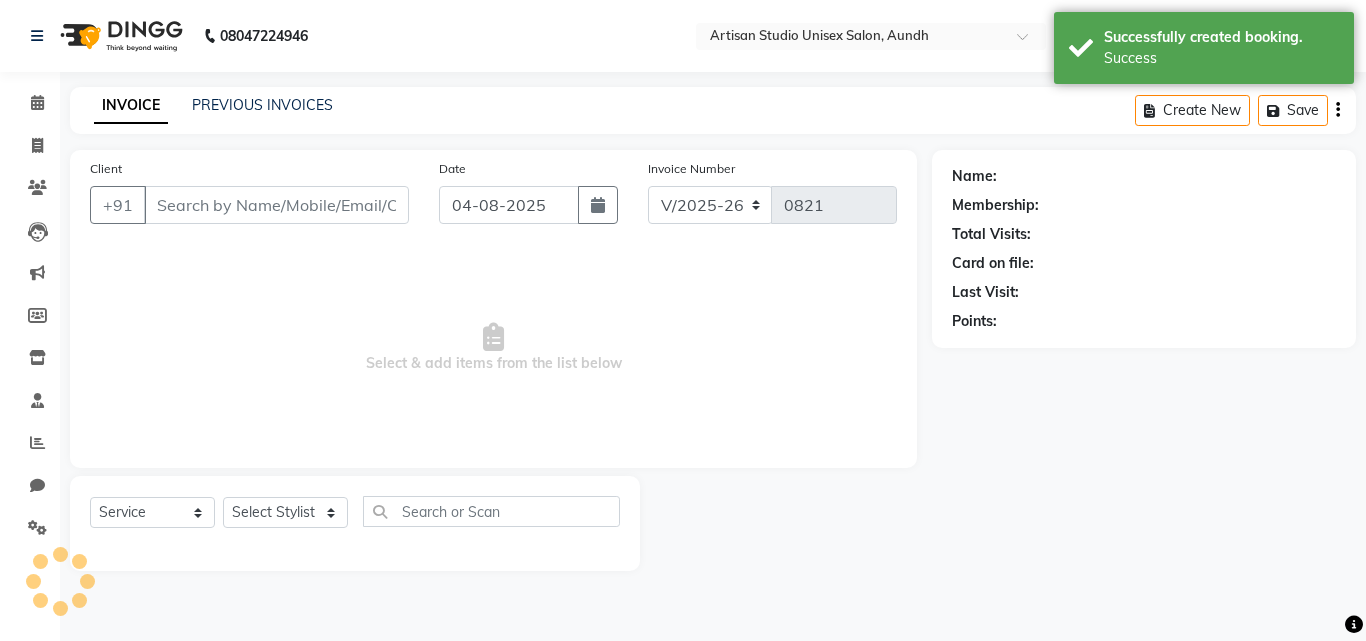 type on "[PHONE]" 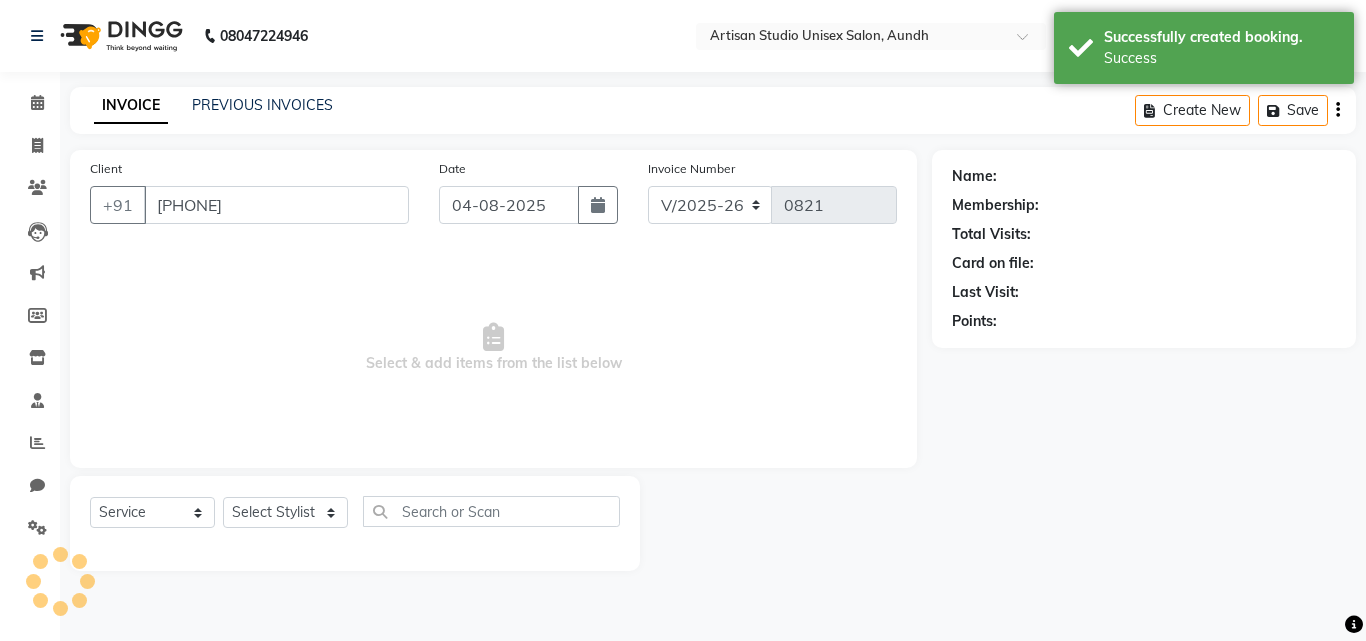 select on "51857" 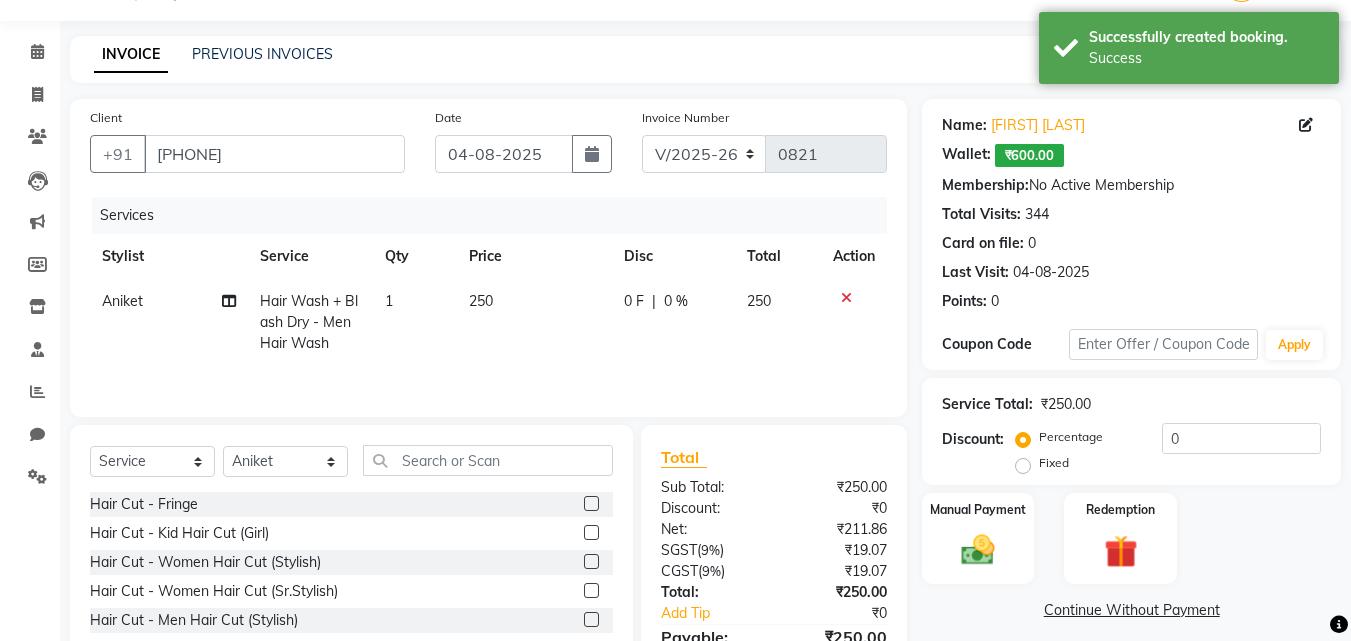 scroll, scrollTop: 160, scrollLeft: 0, axis: vertical 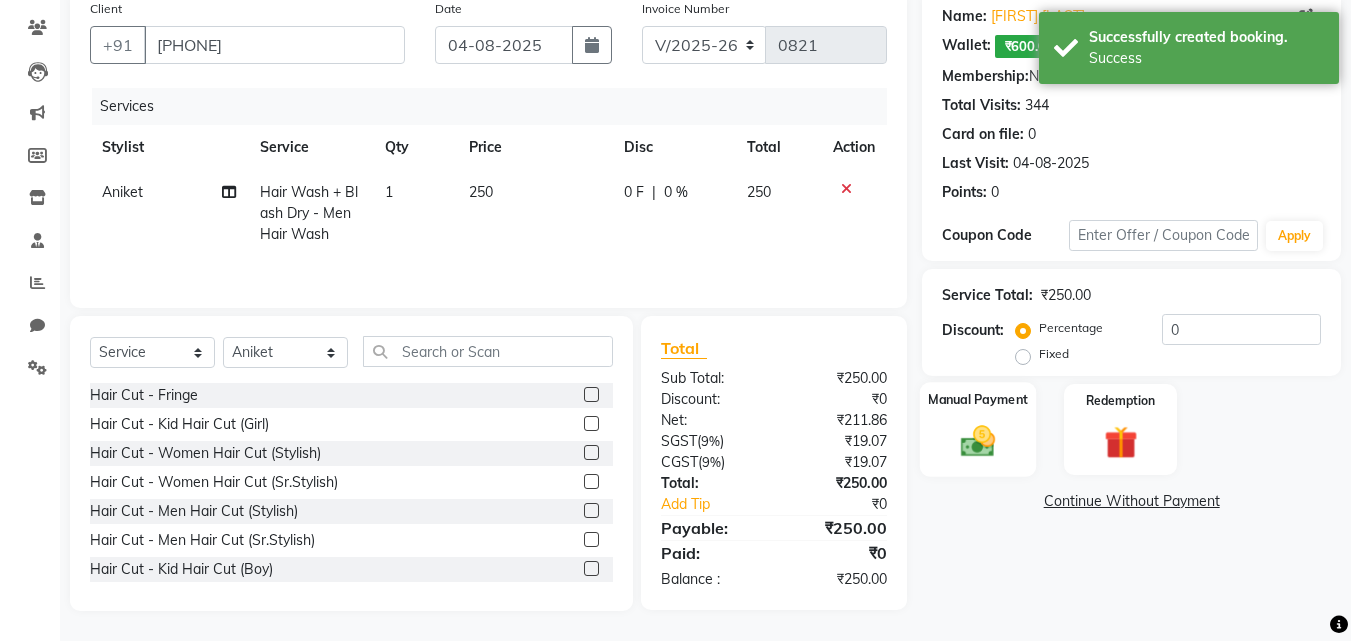 click 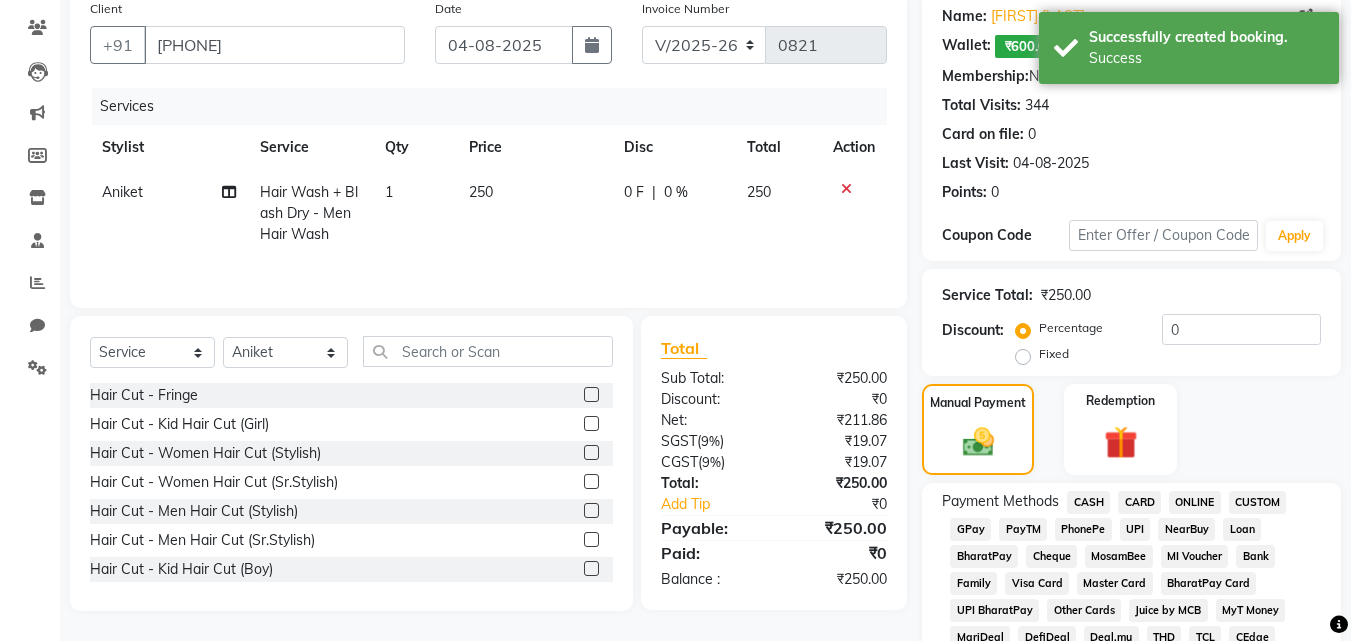 click on "CARD" 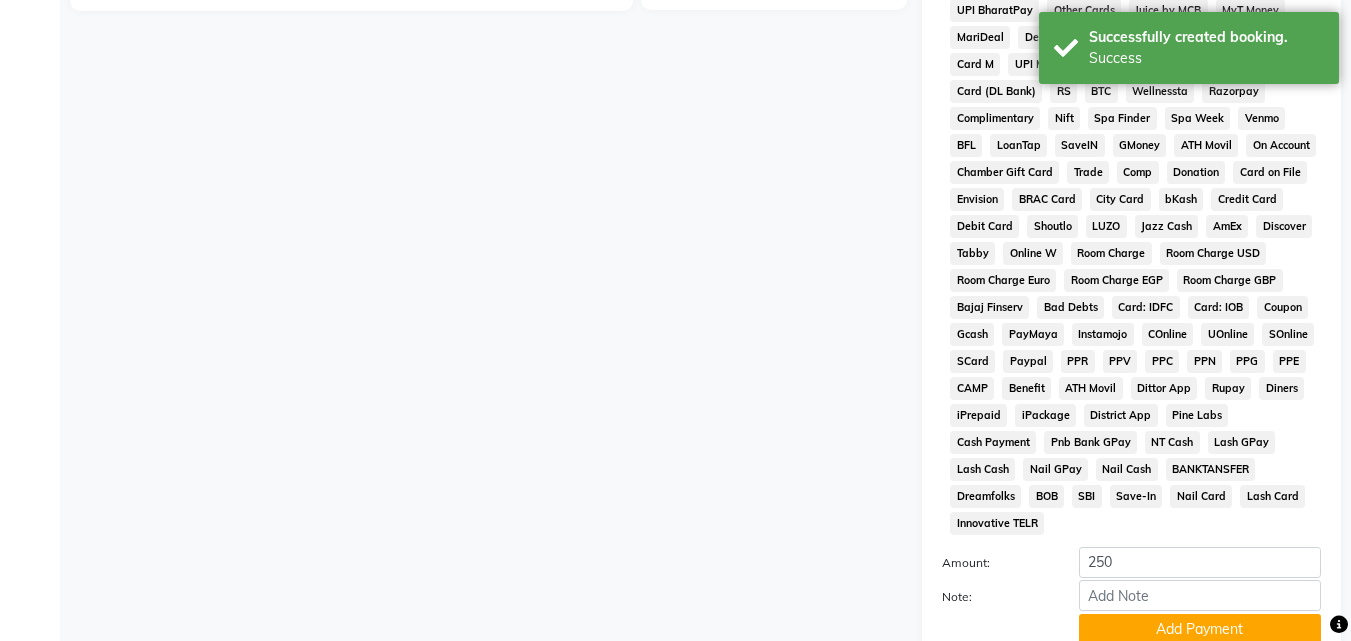 scroll, scrollTop: 860, scrollLeft: 0, axis: vertical 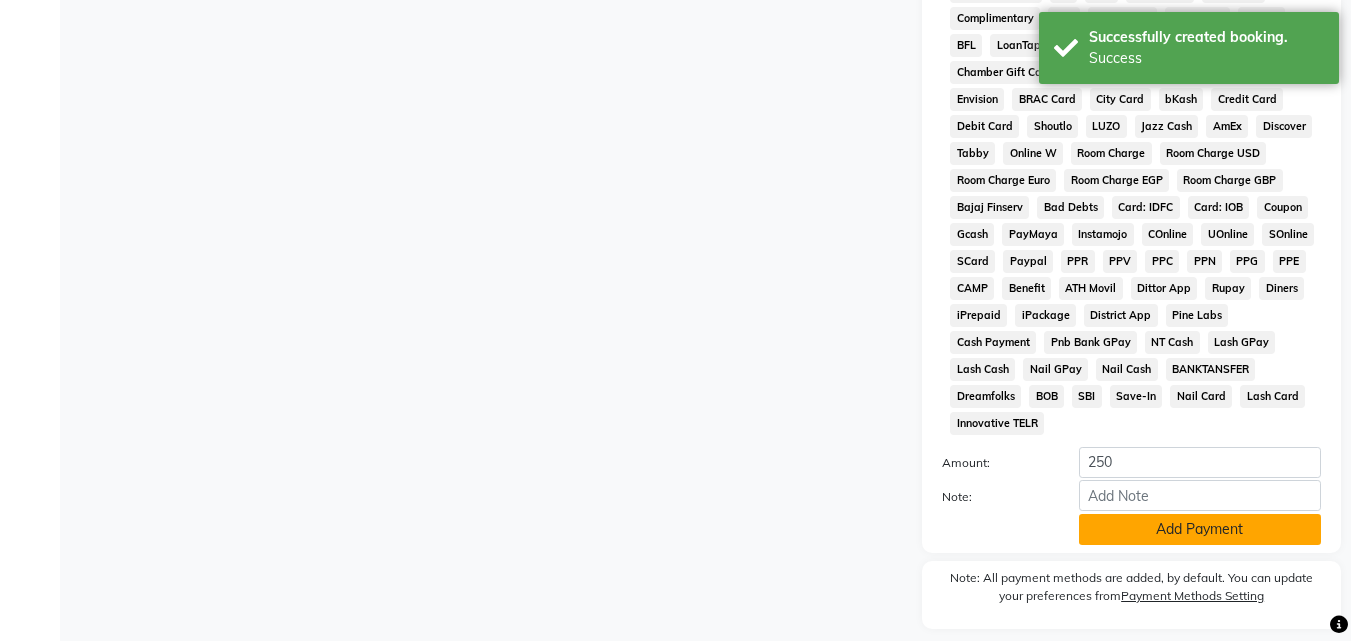 click on "Add Payment" 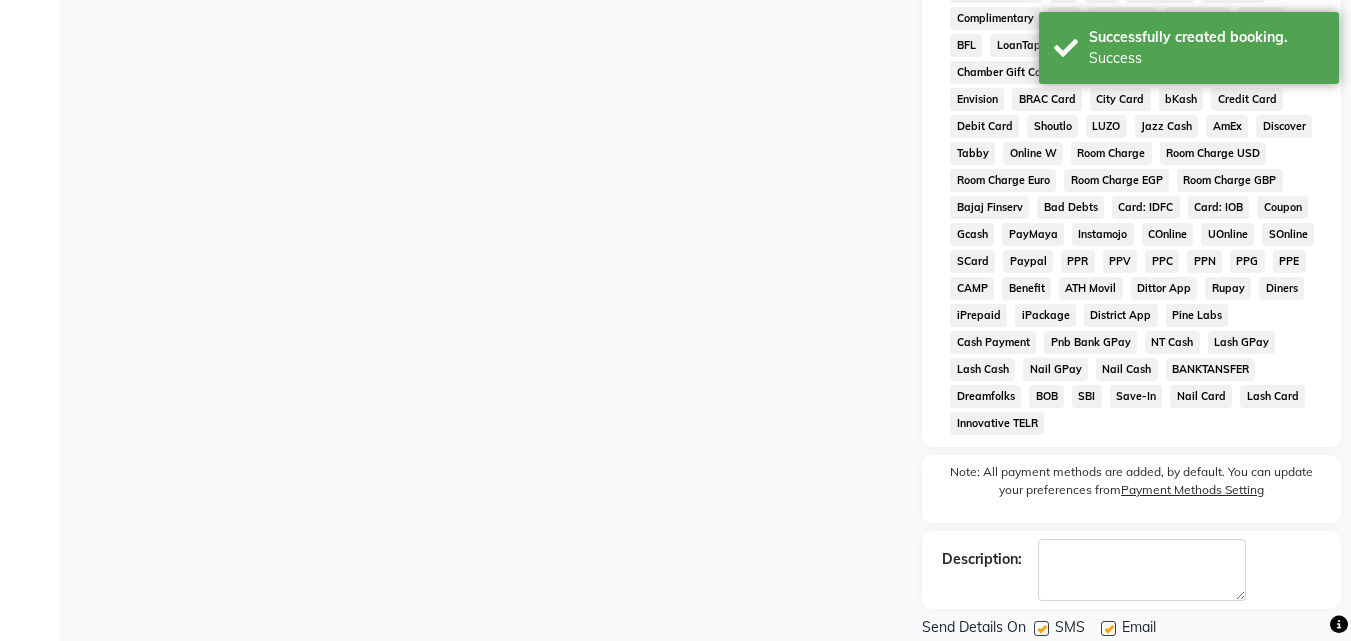 scroll, scrollTop: 899, scrollLeft: 0, axis: vertical 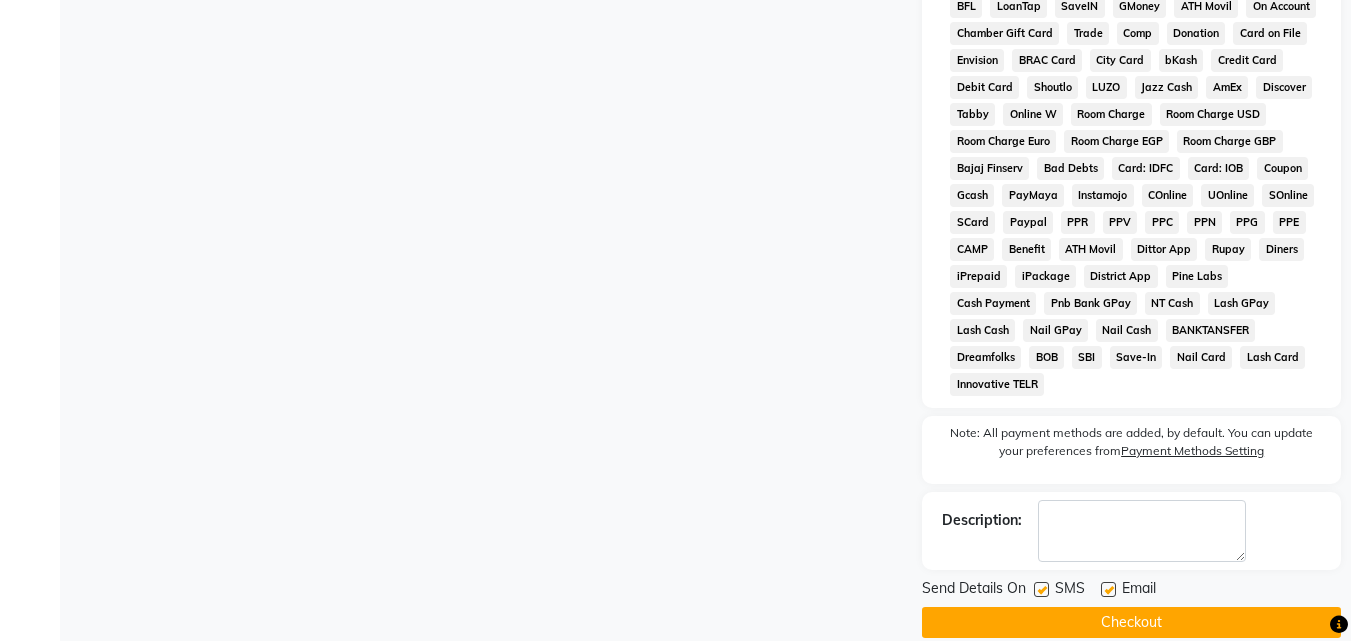 click 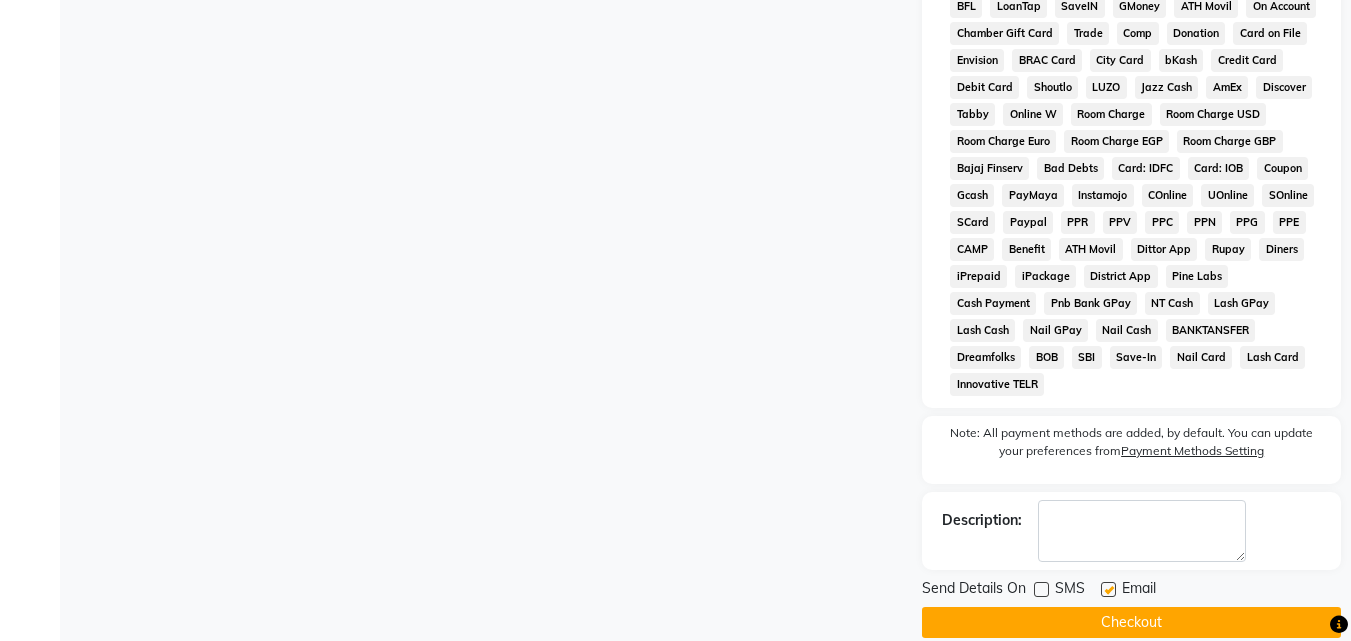 click 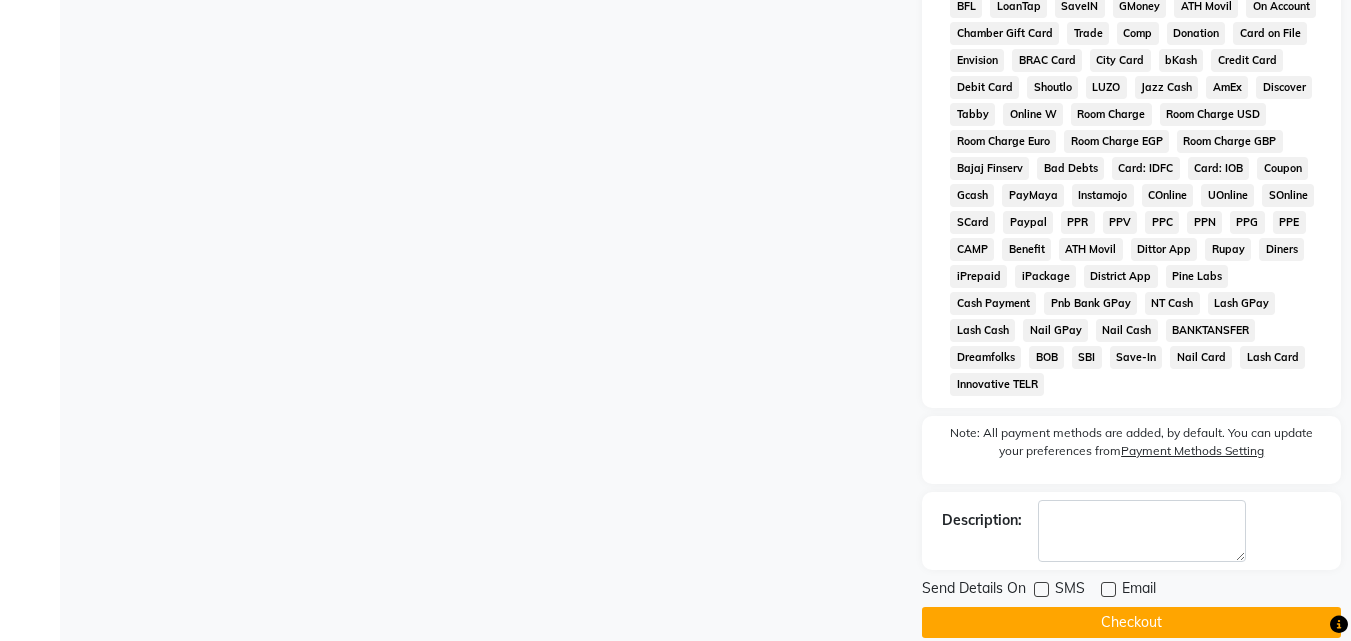click on "Checkout" 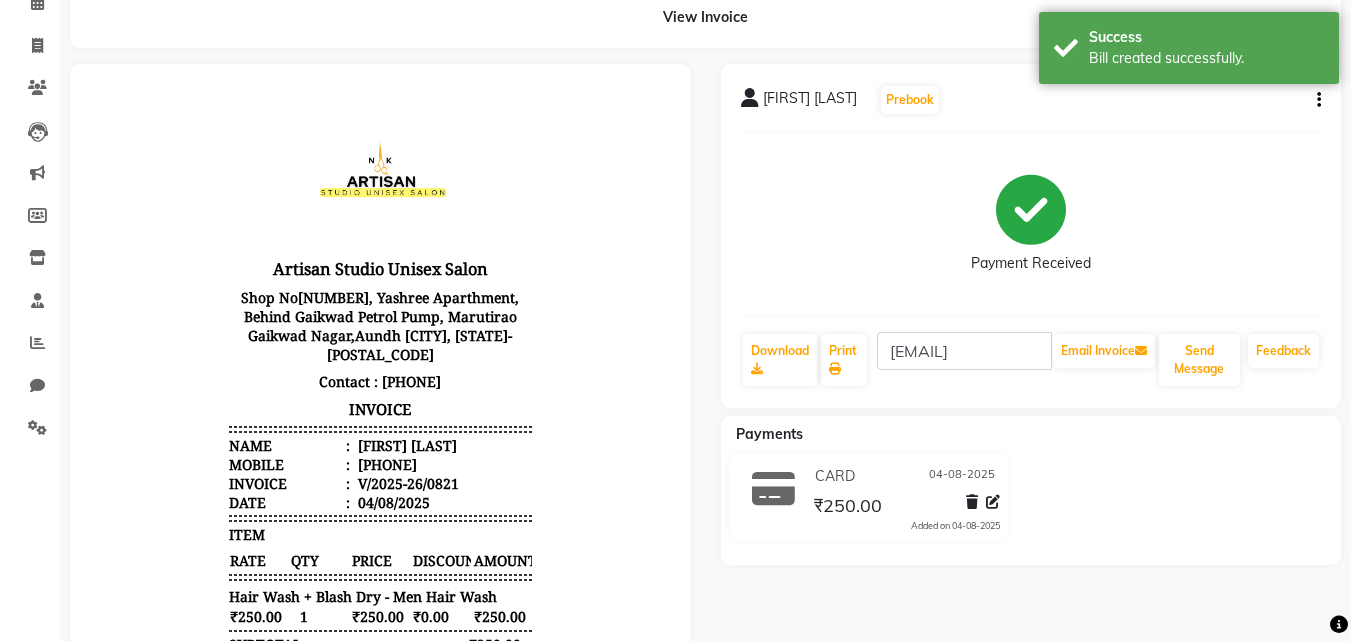 scroll, scrollTop: 0, scrollLeft: 0, axis: both 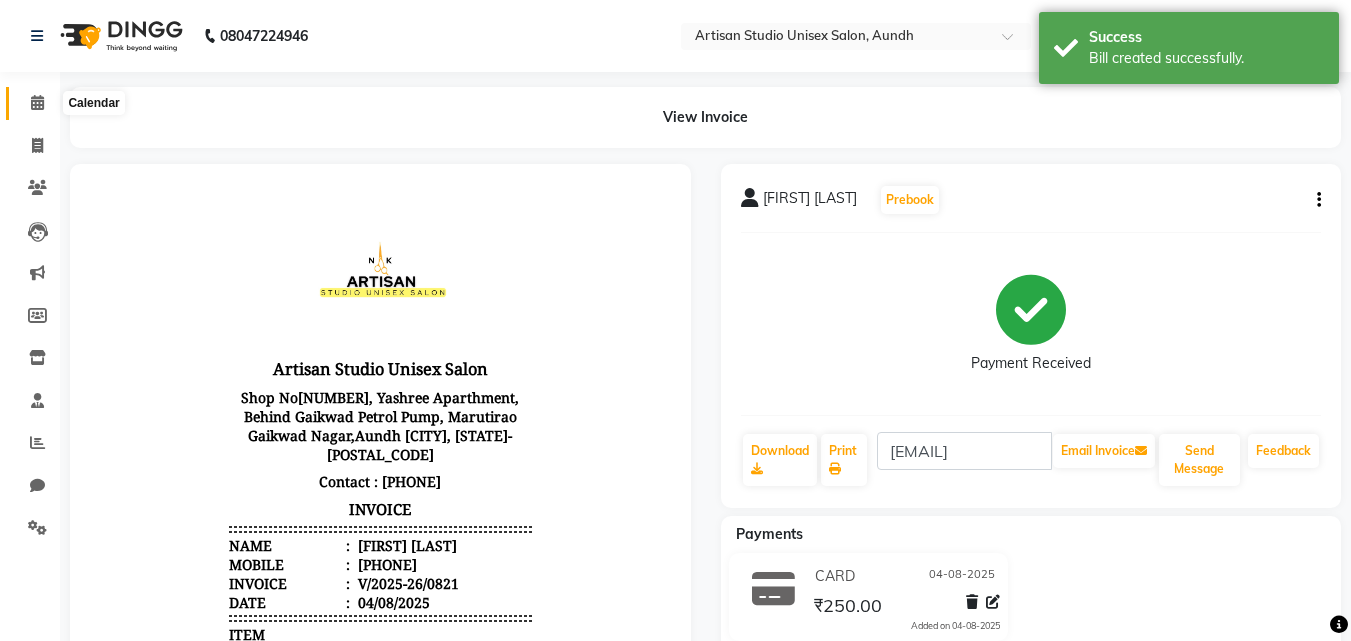 click 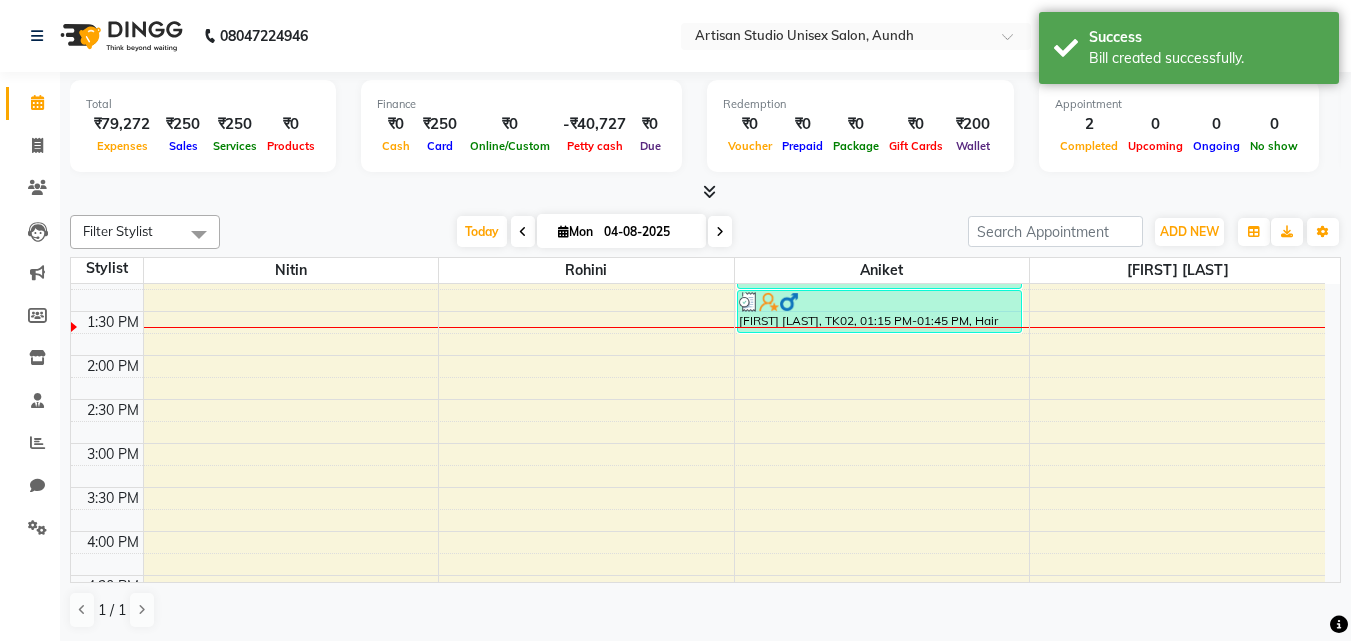 scroll, scrollTop: 500, scrollLeft: 0, axis: vertical 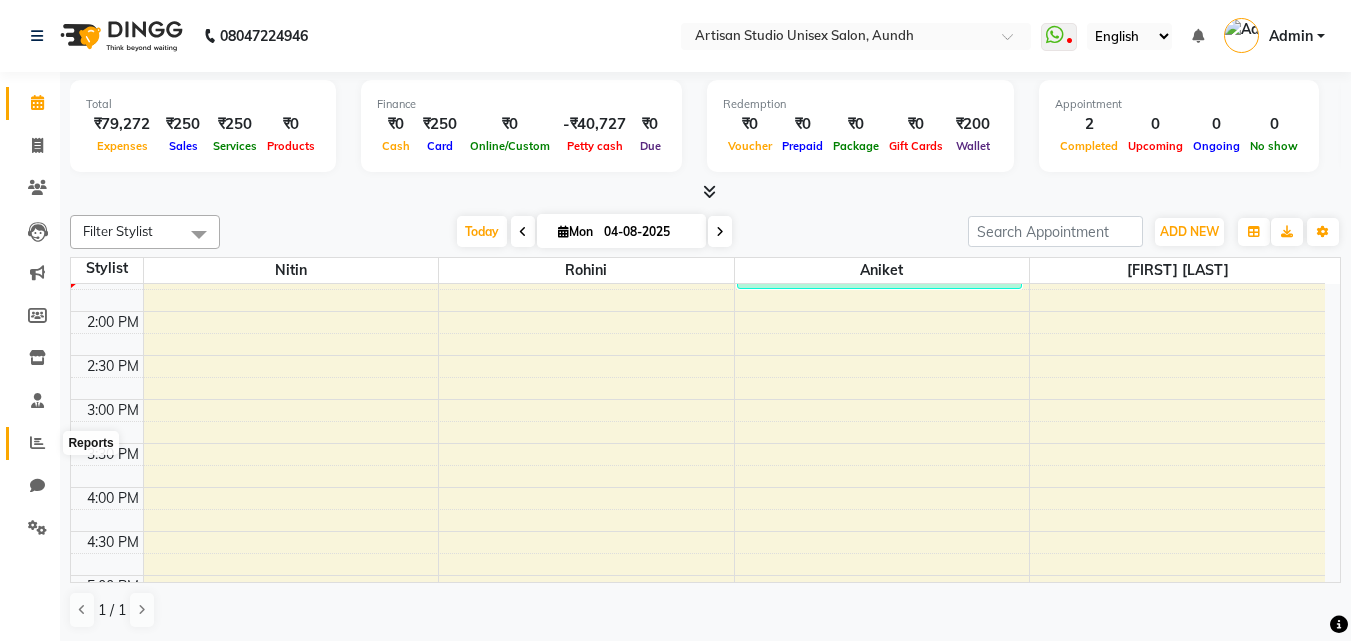 click 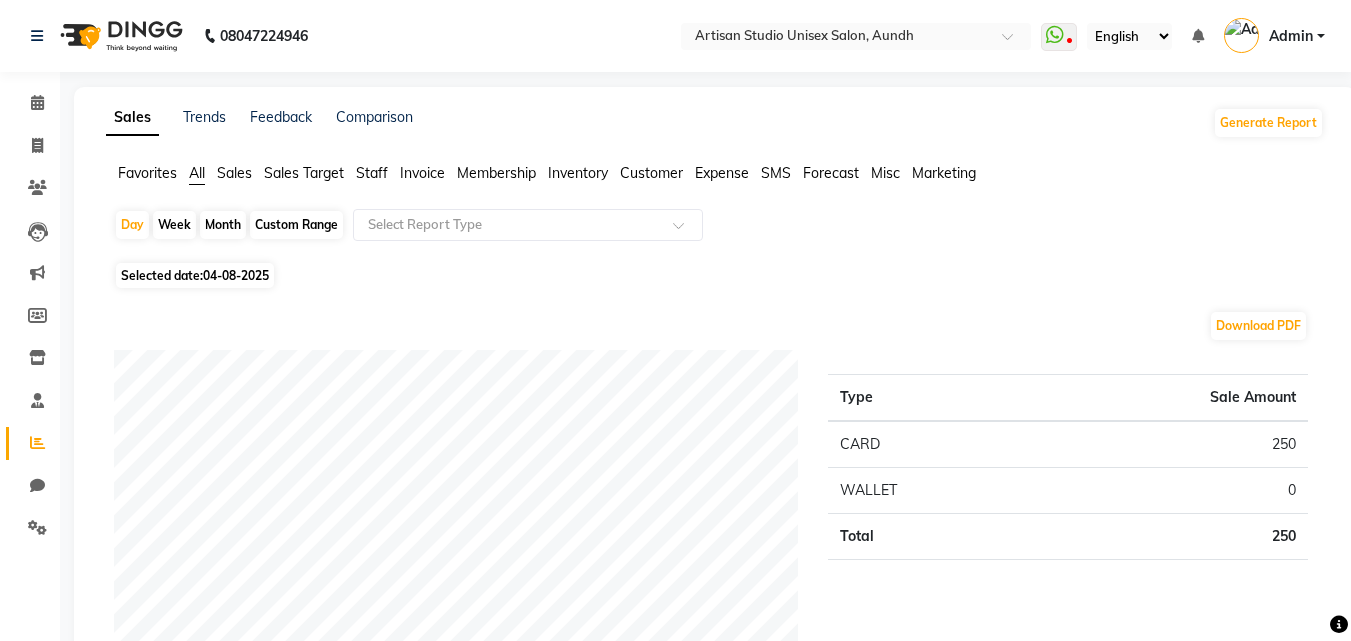 click on "Month" 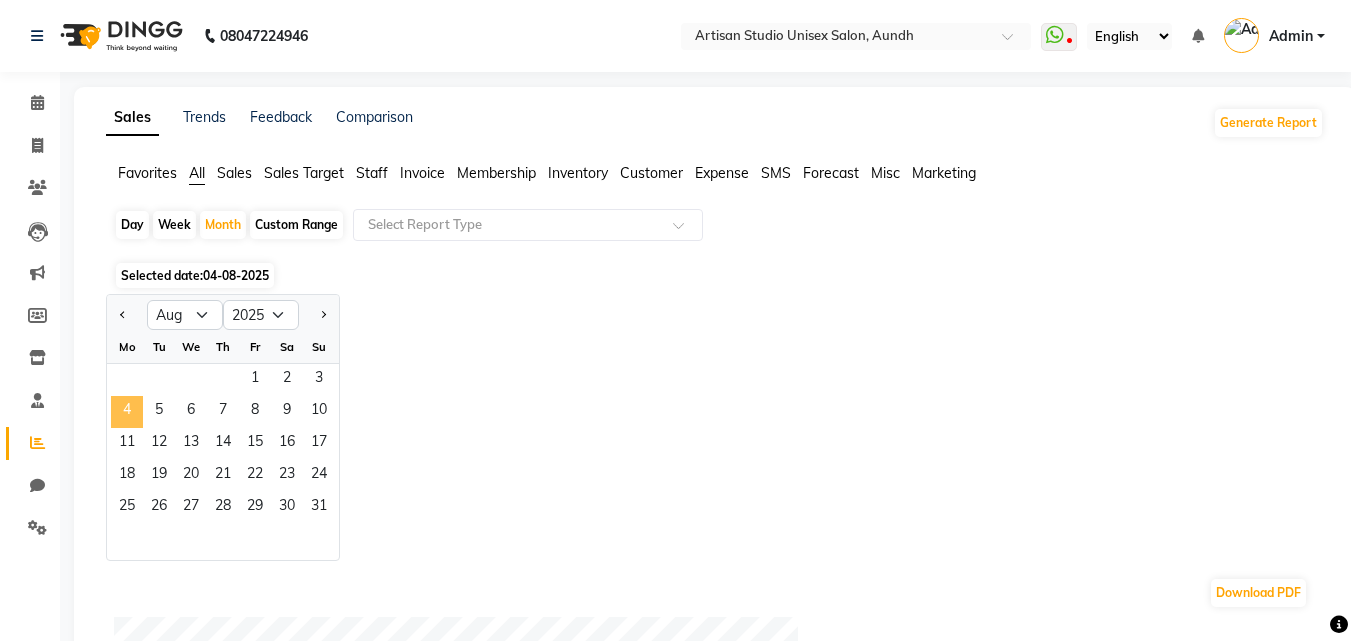 click on "4" 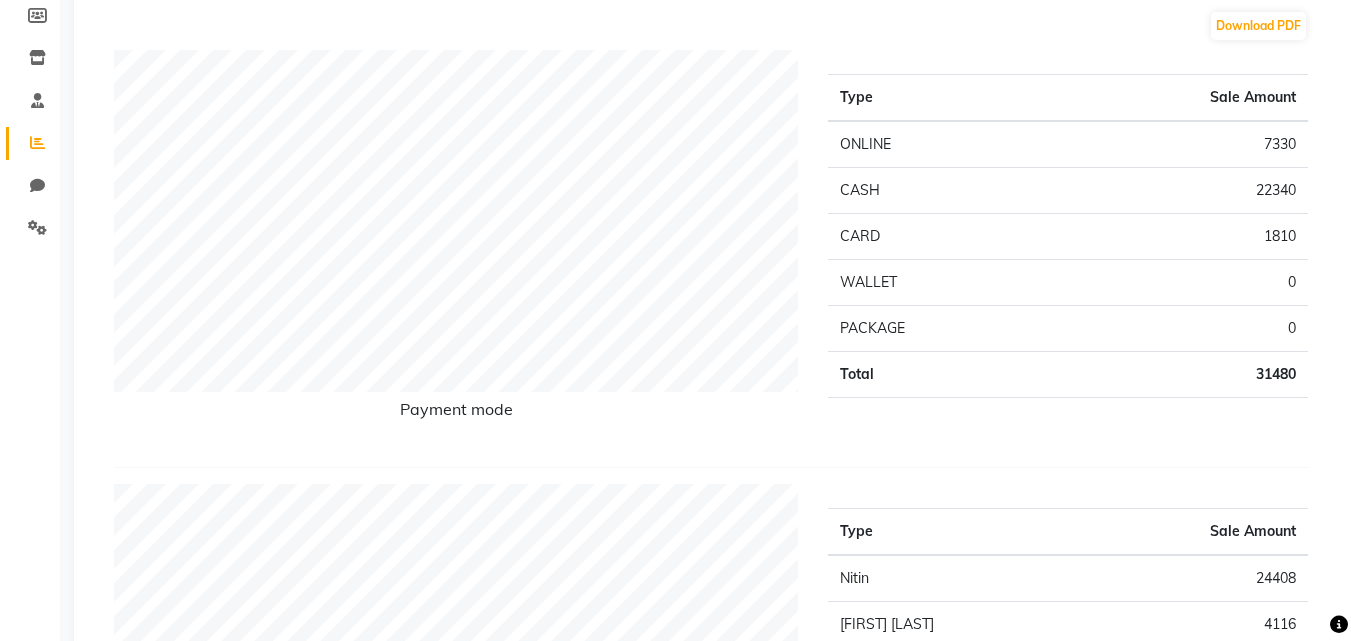 scroll, scrollTop: 0, scrollLeft: 0, axis: both 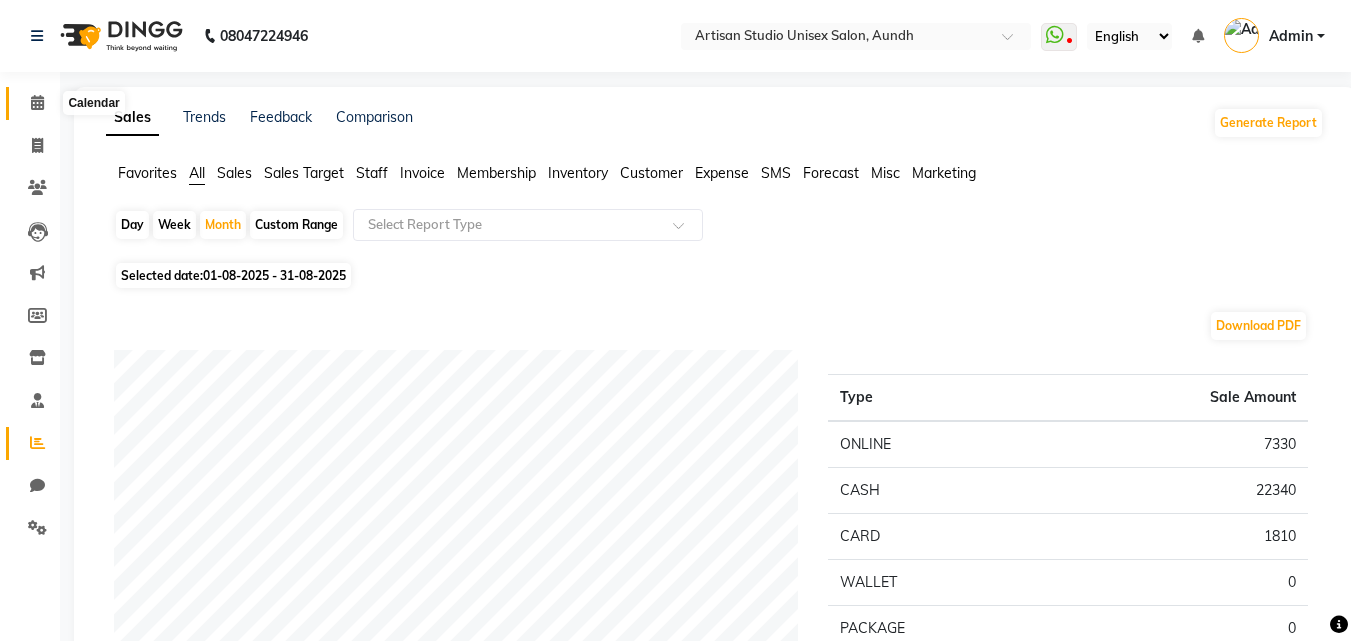 click 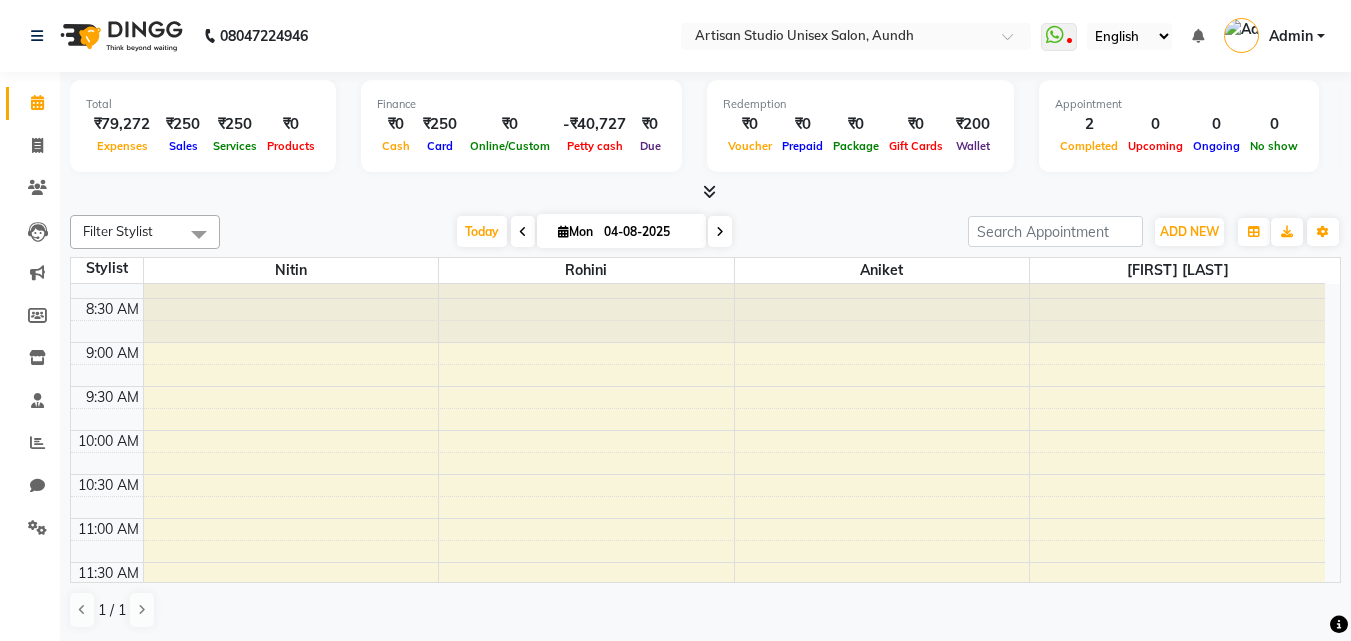 scroll, scrollTop: 0, scrollLeft: 0, axis: both 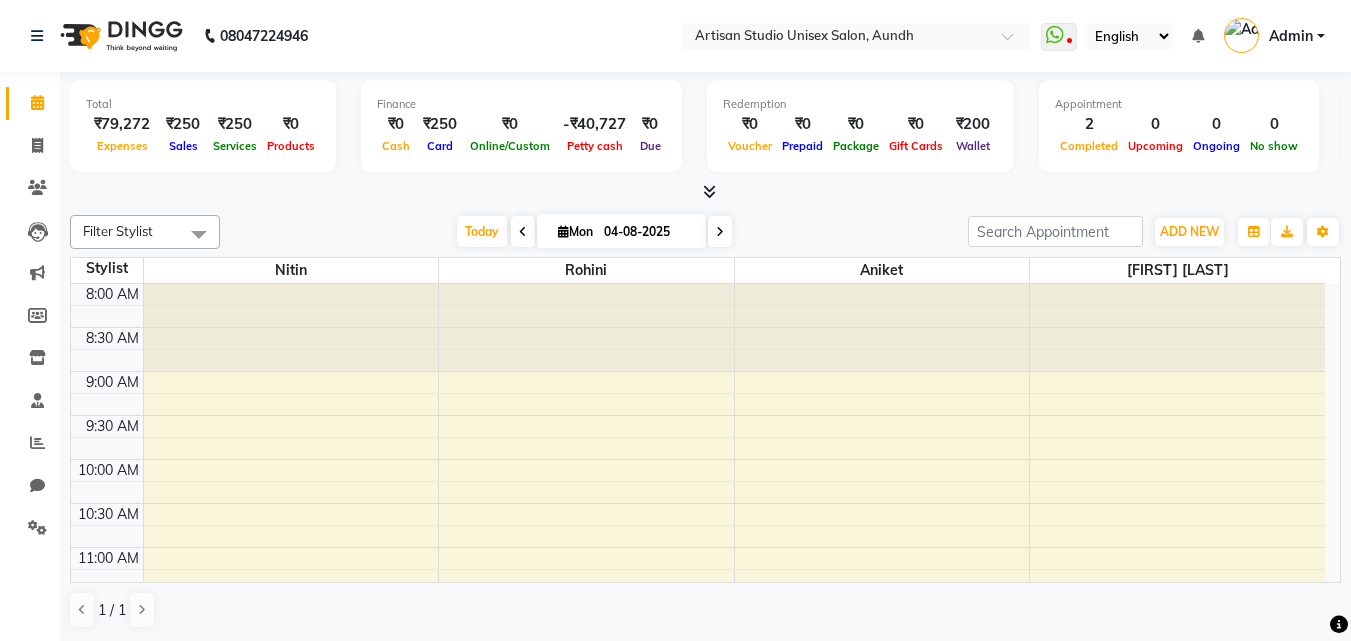 click at bounding box center (709, 191) 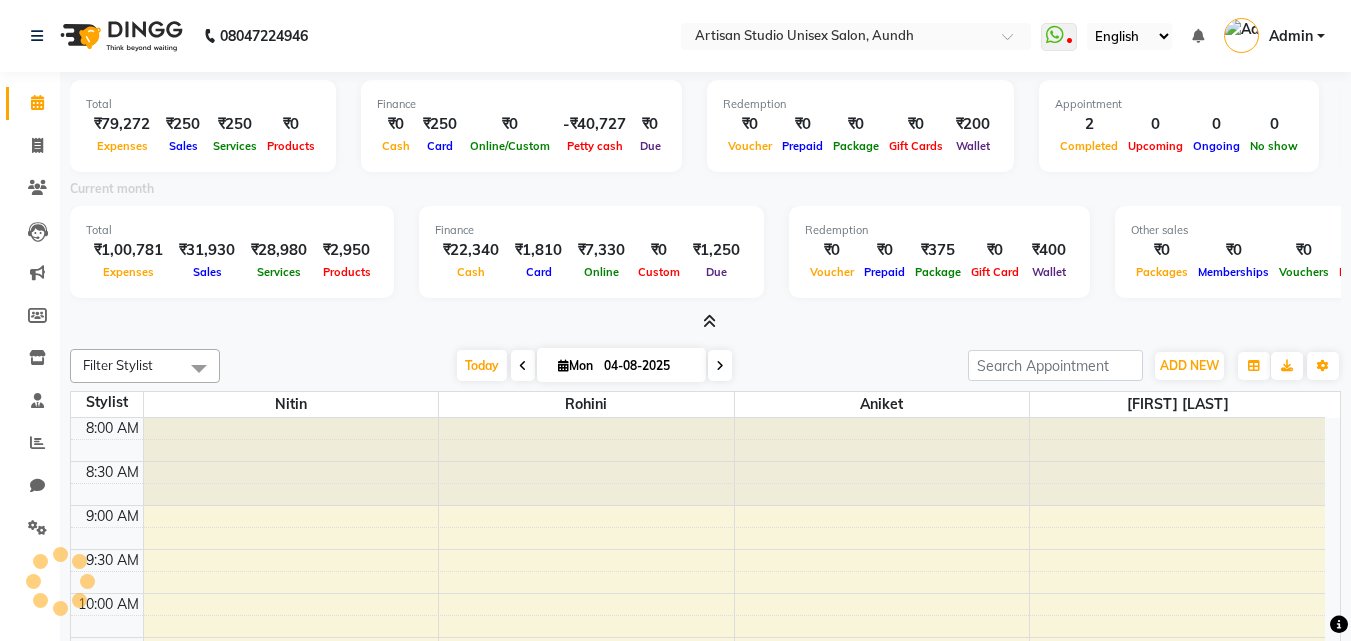 click at bounding box center (709, 321) 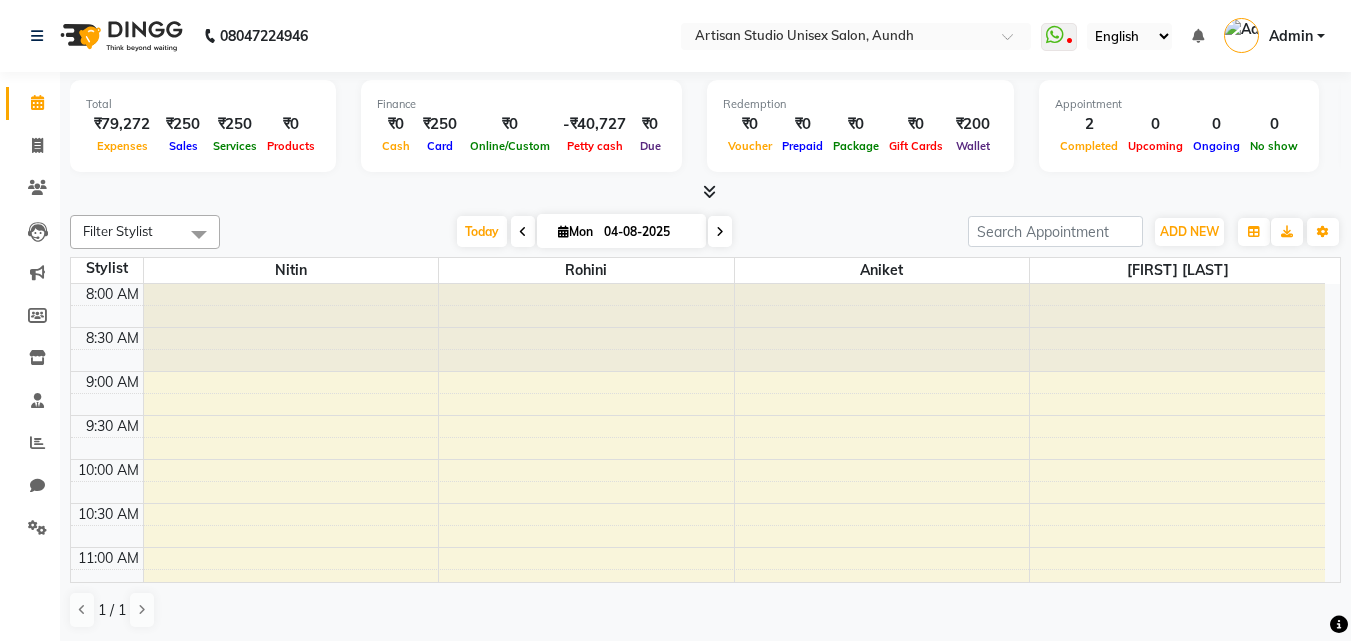 click at bounding box center (709, 191) 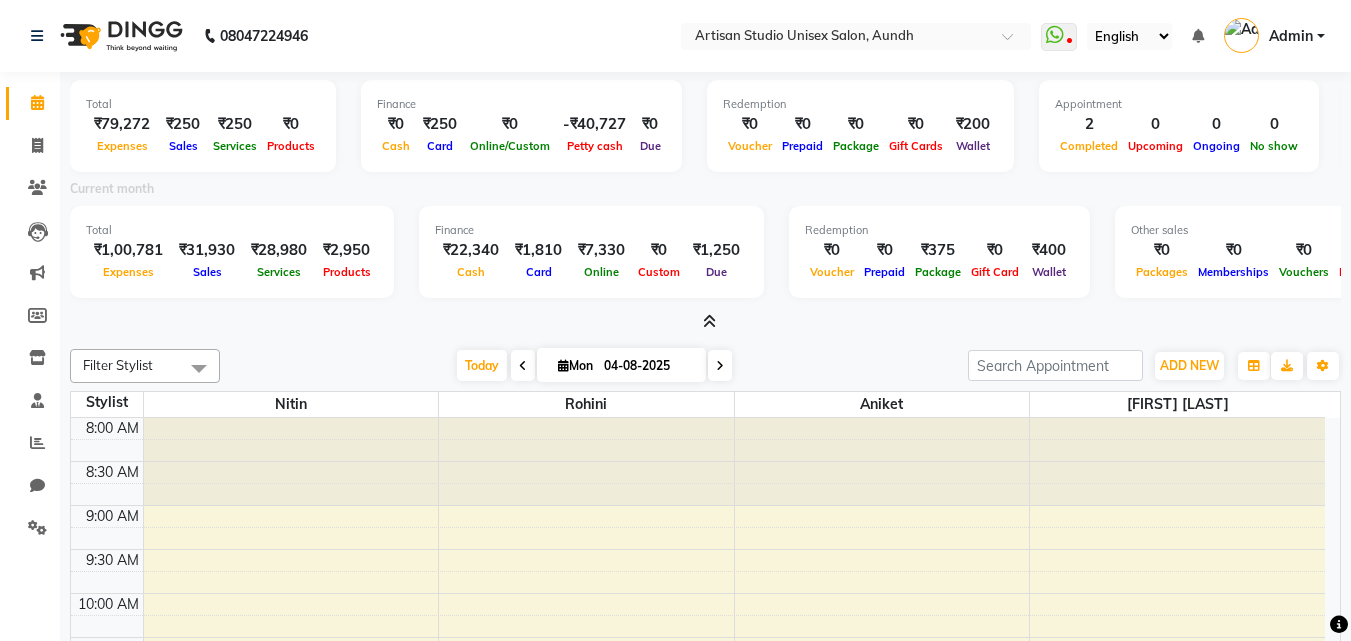 click at bounding box center [705, 322] 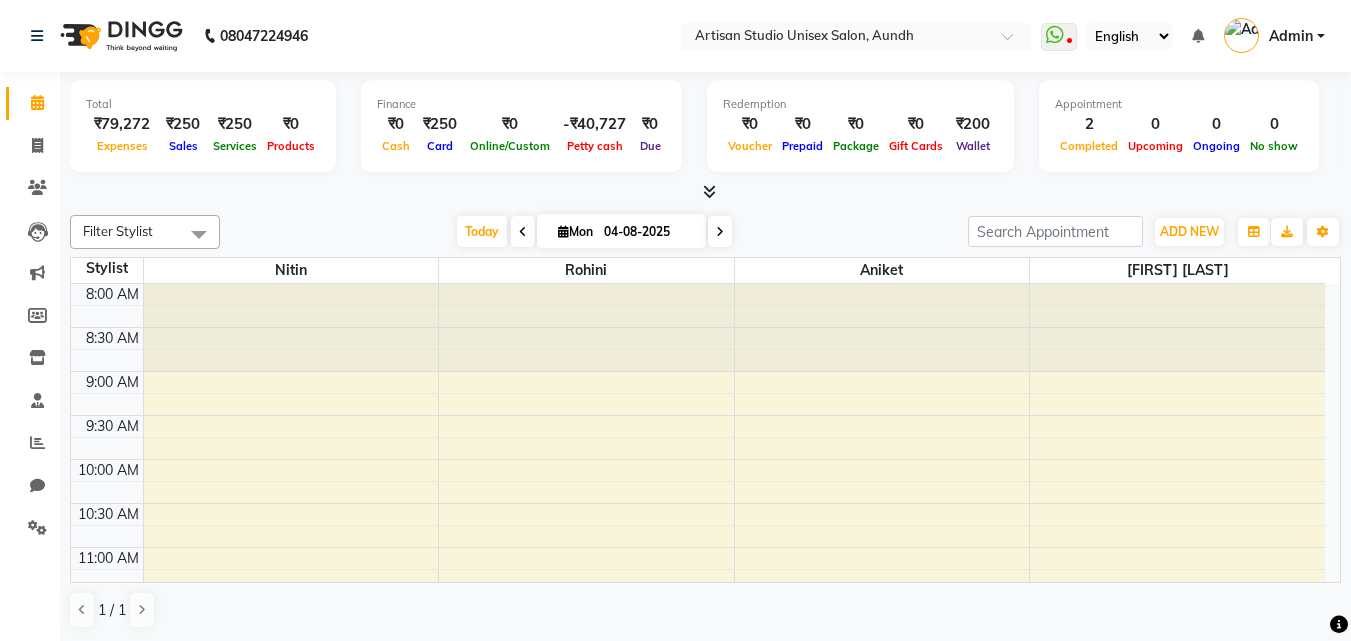 click at bounding box center (709, 191) 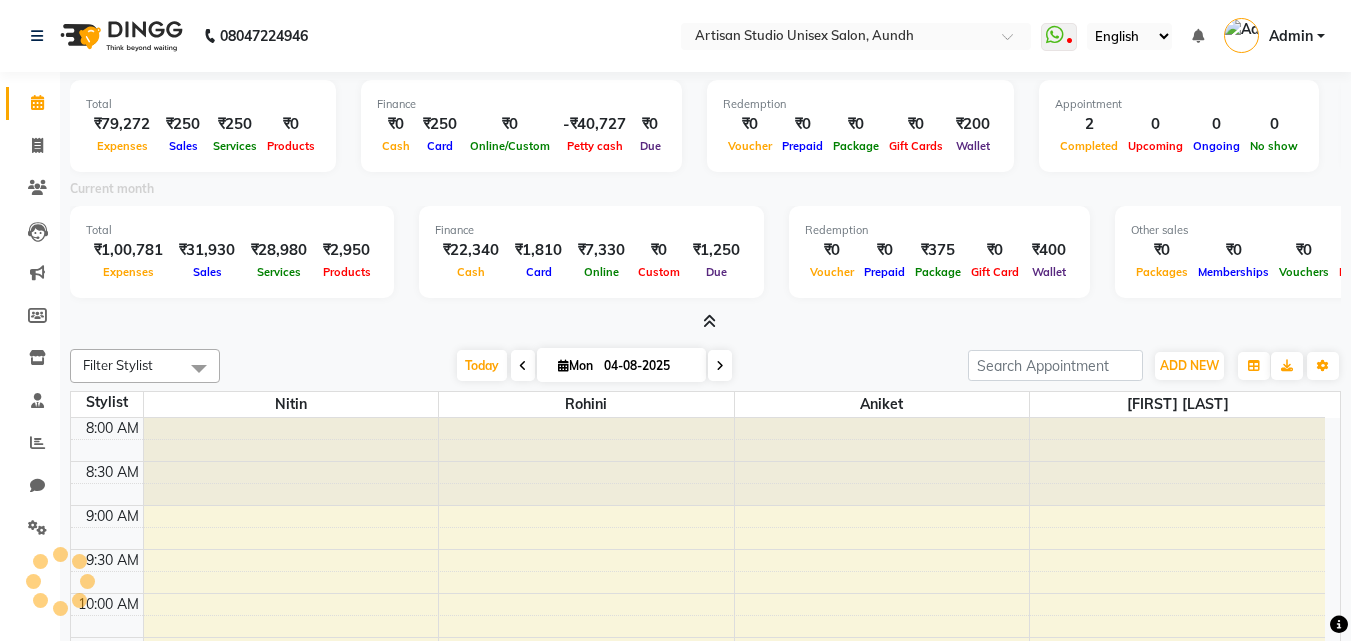 click at bounding box center [709, 321] 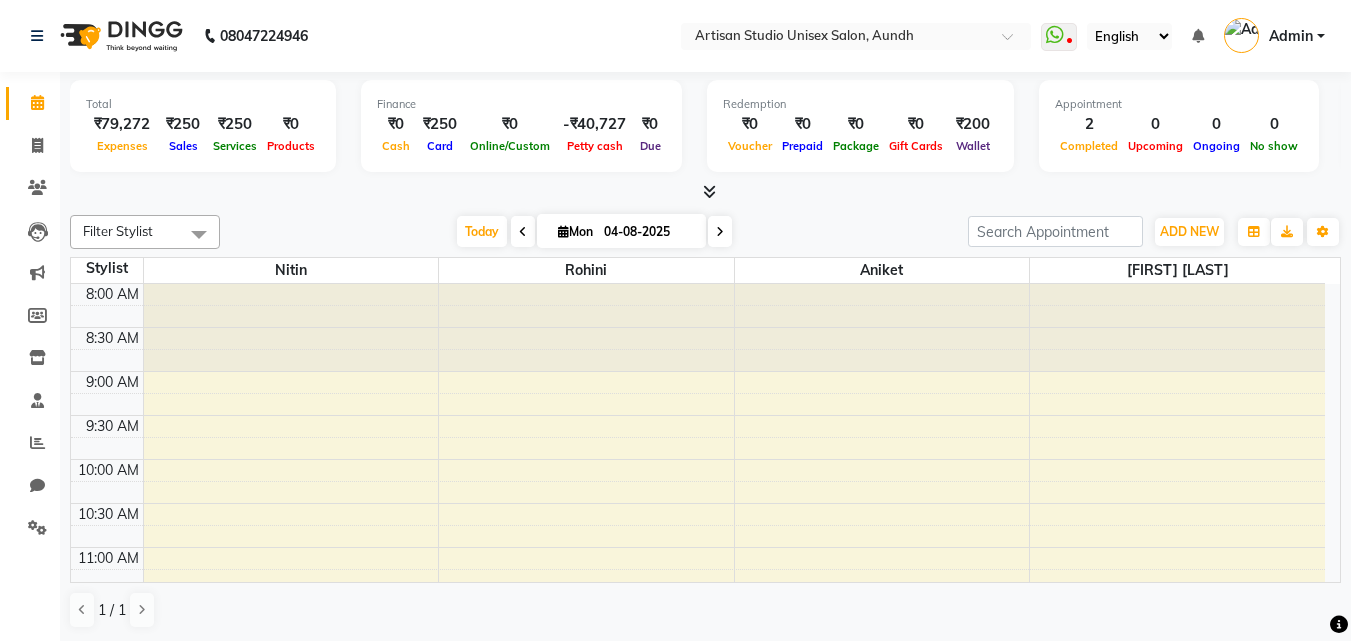 click at bounding box center [709, 191] 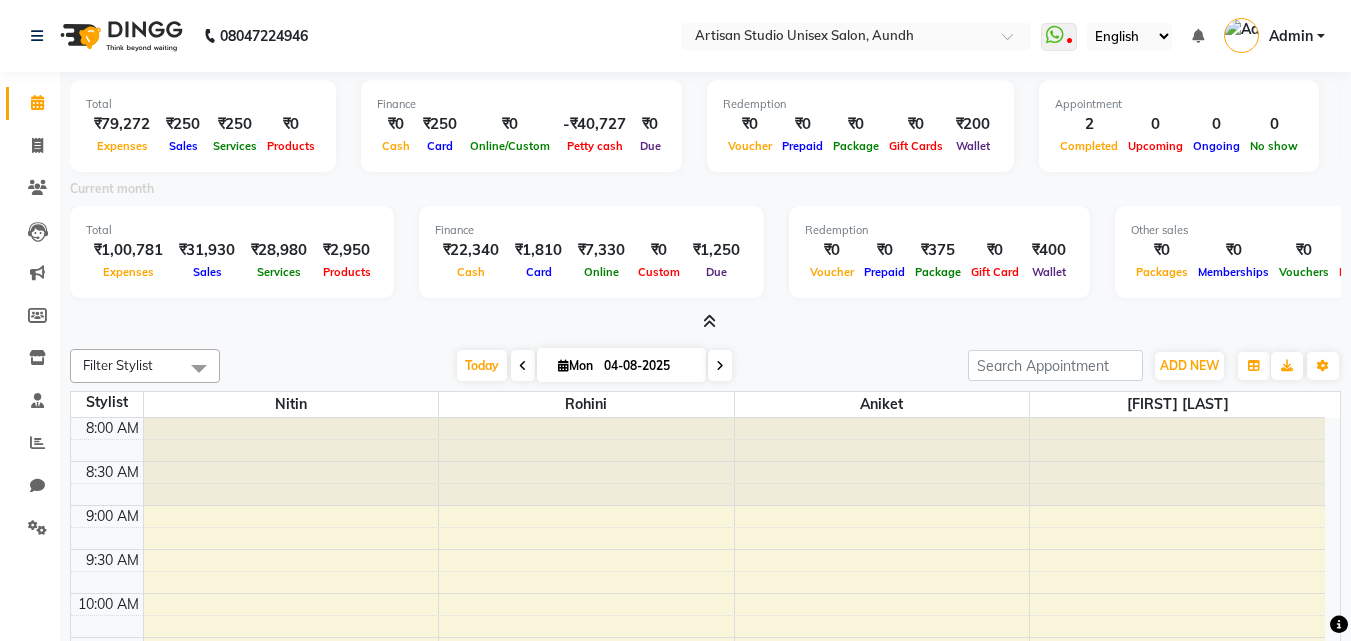 click at bounding box center [709, 321] 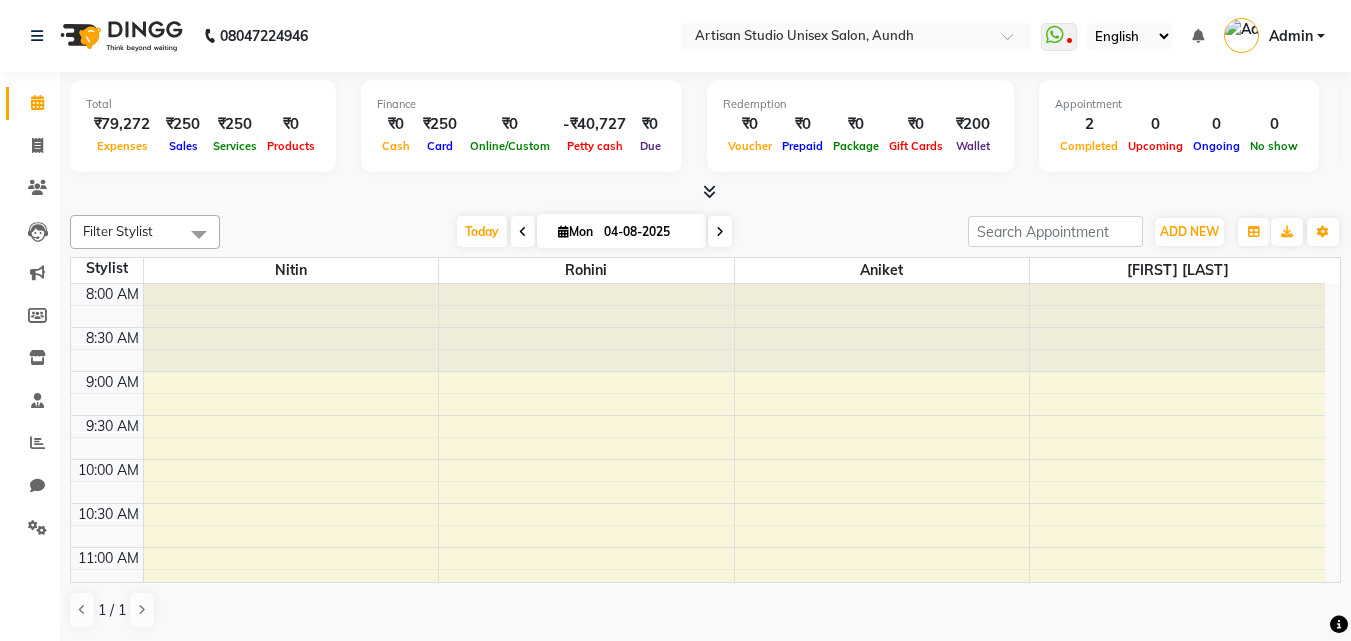 click at bounding box center (709, 191) 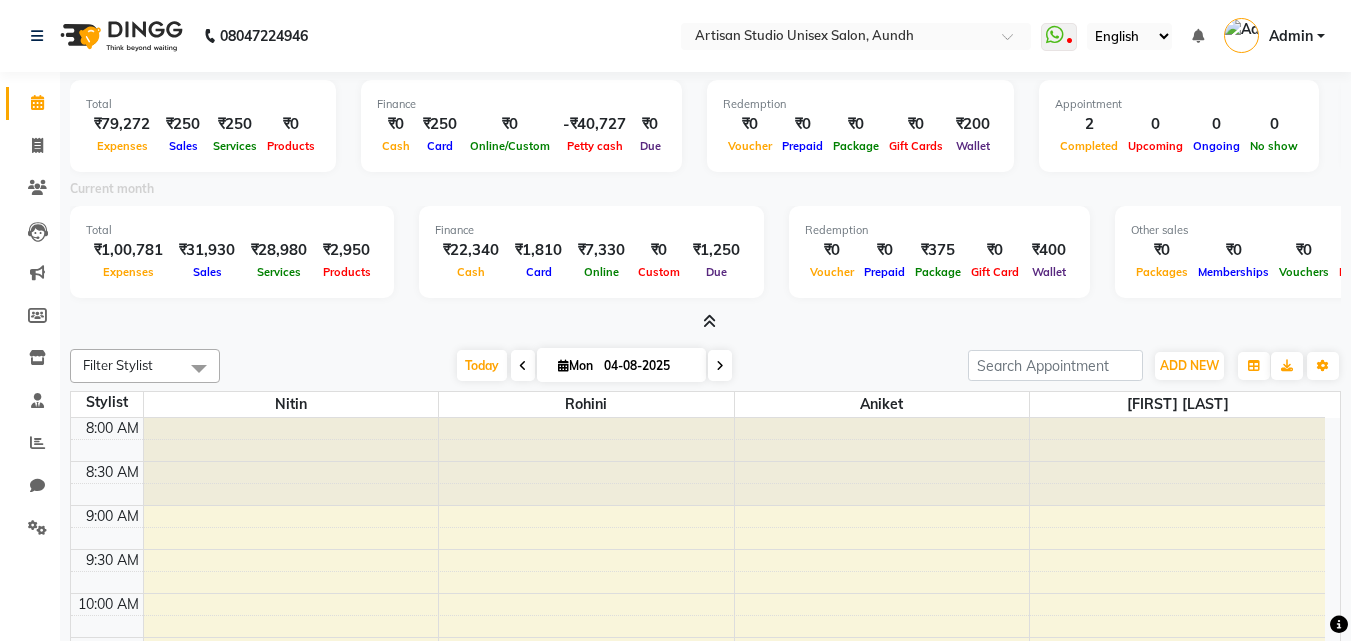 click at bounding box center [709, 321] 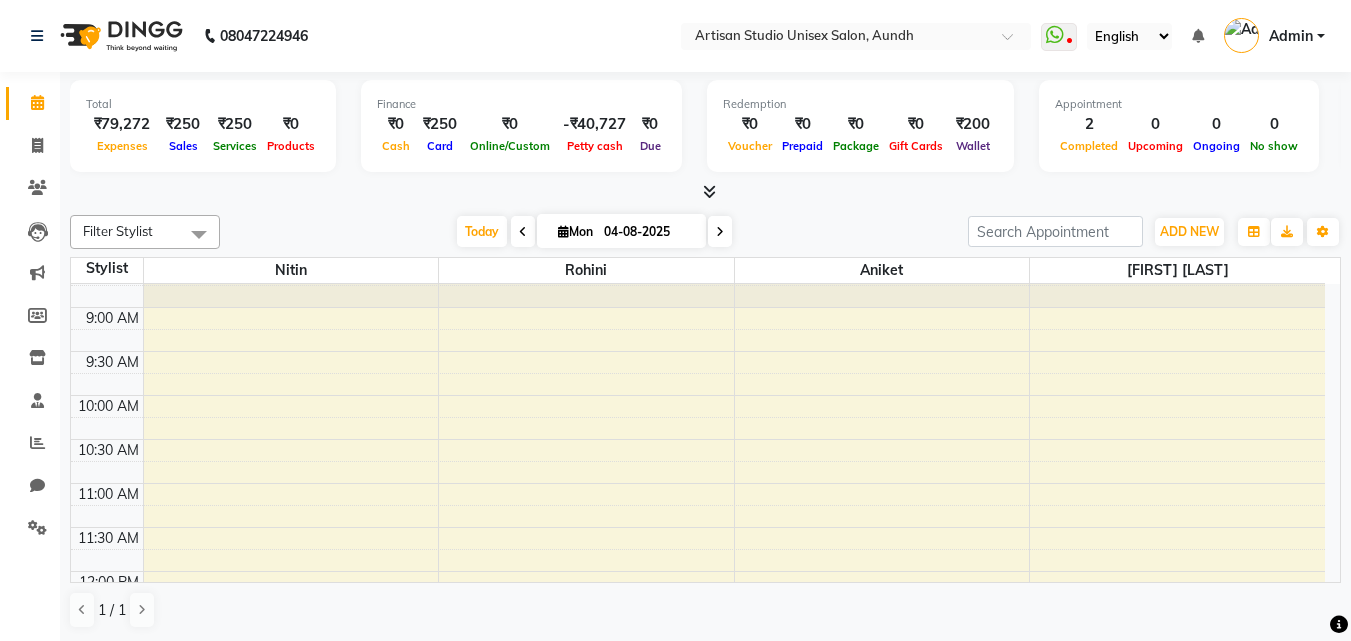 scroll, scrollTop: 100, scrollLeft: 0, axis: vertical 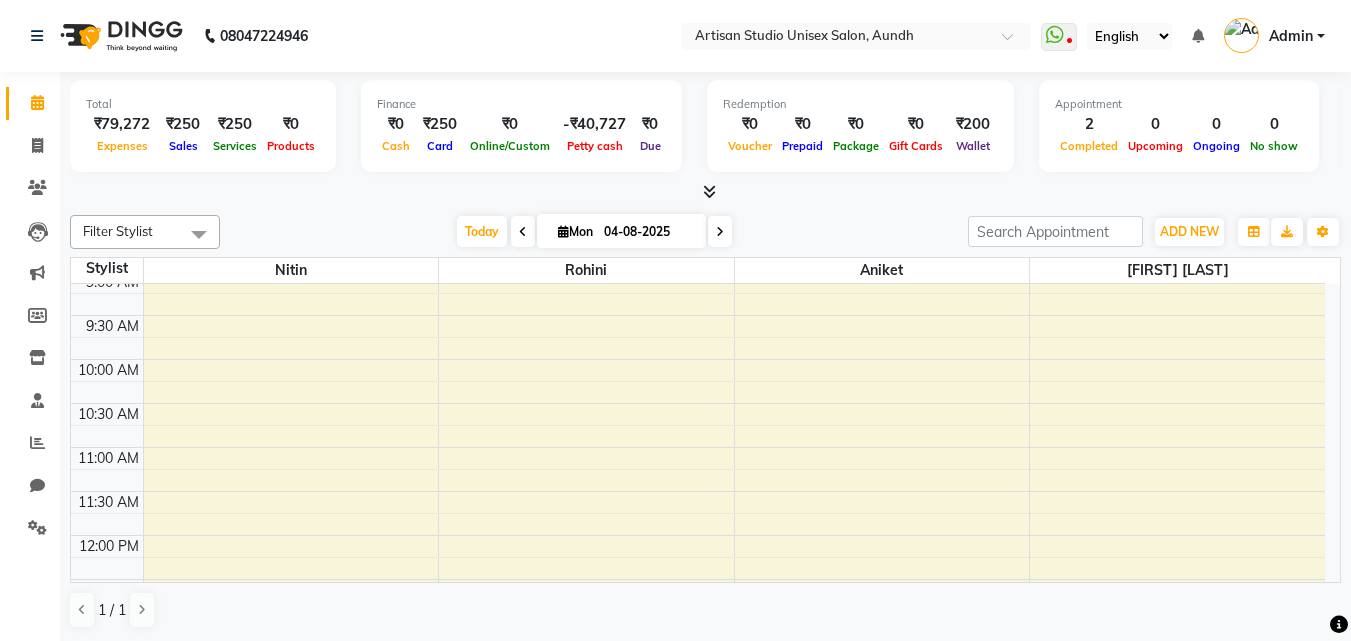 click at bounding box center [523, 232] 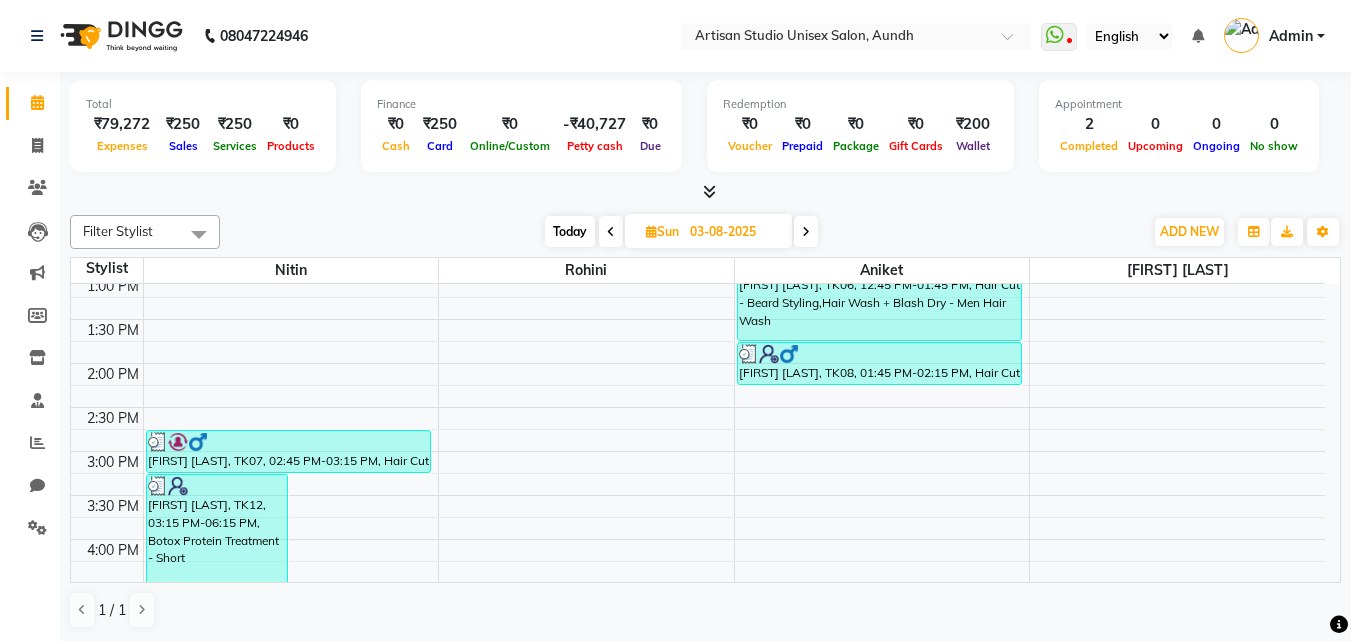 scroll, scrollTop: 333, scrollLeft: 0, axis: vertical 